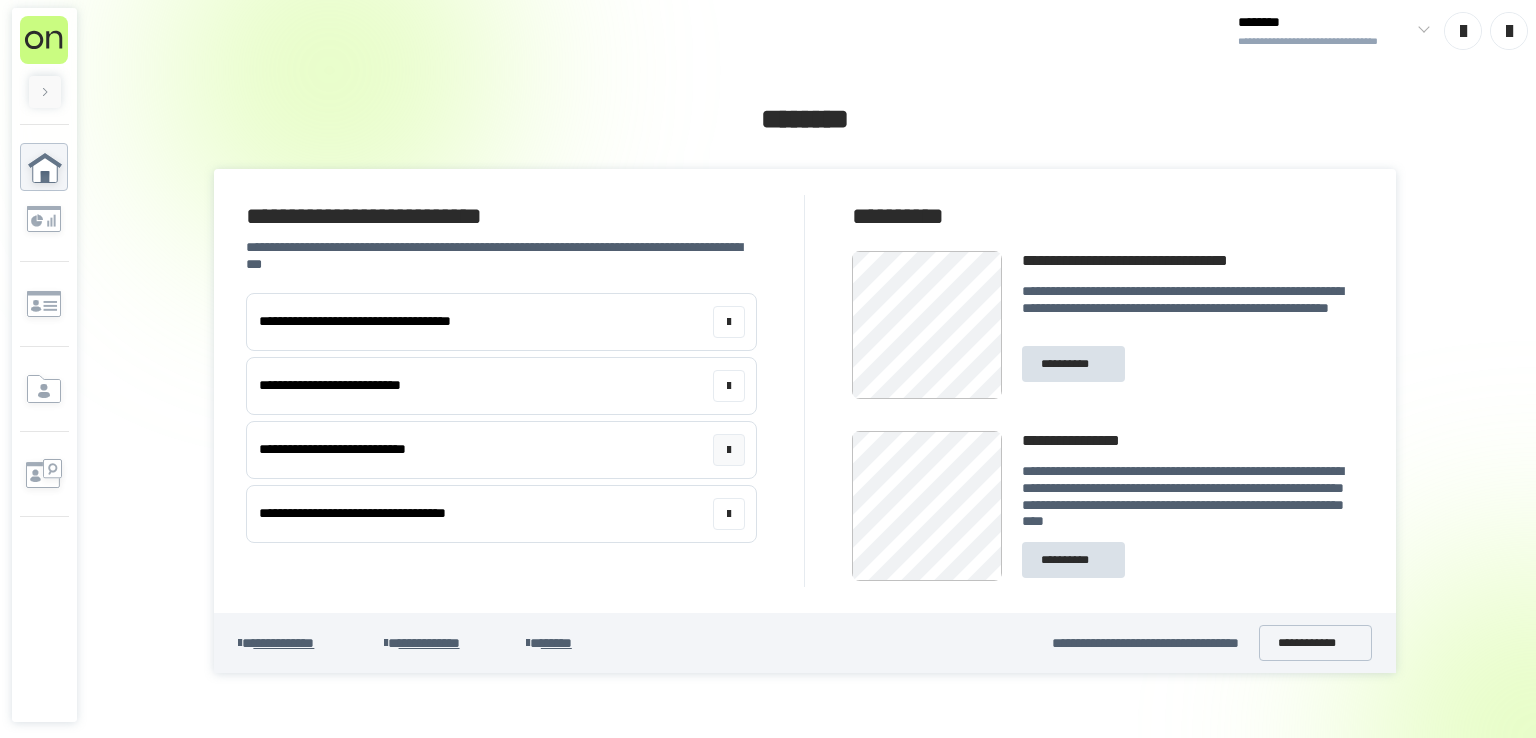 scroll, scrollTop: 0, scrollLeft: 0, axis: both 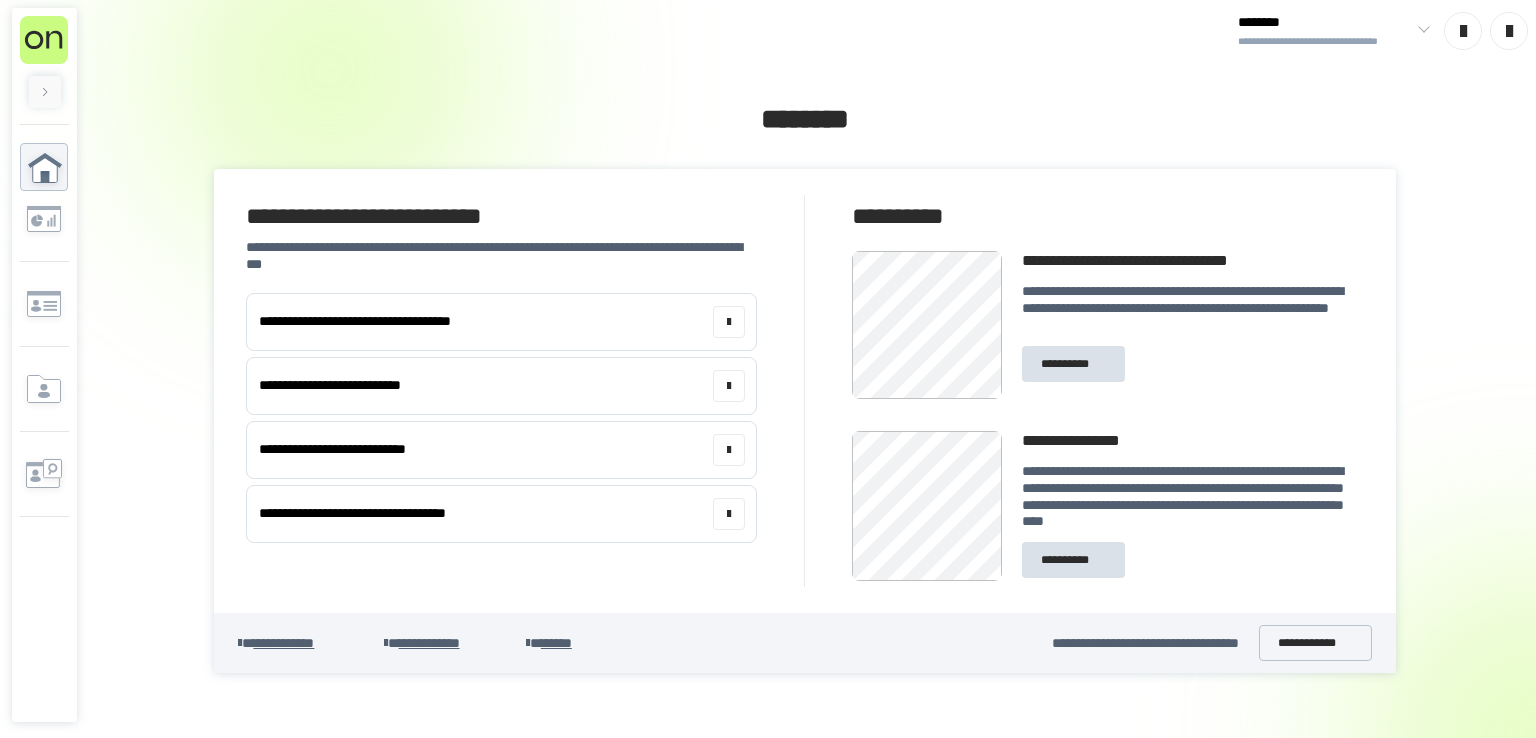 click 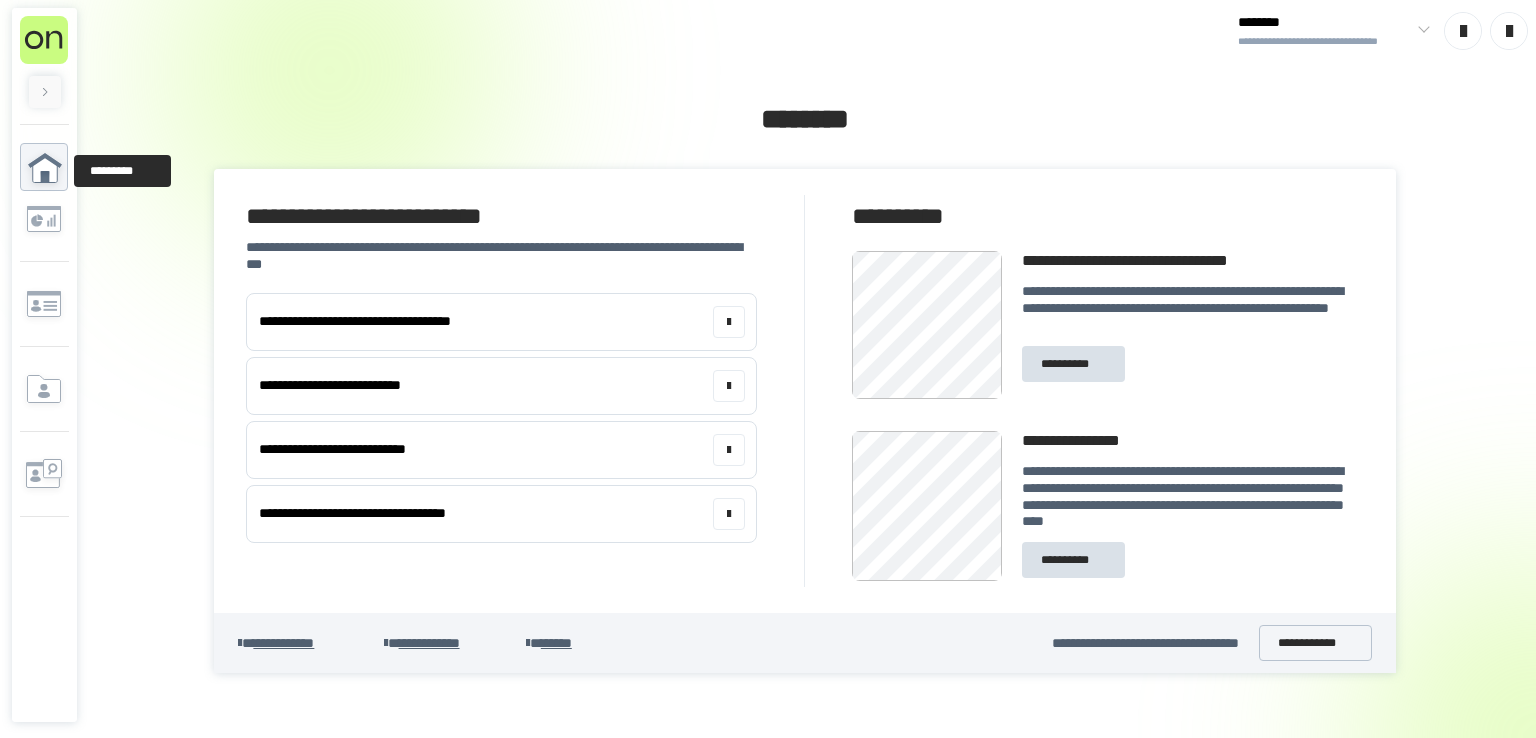 click 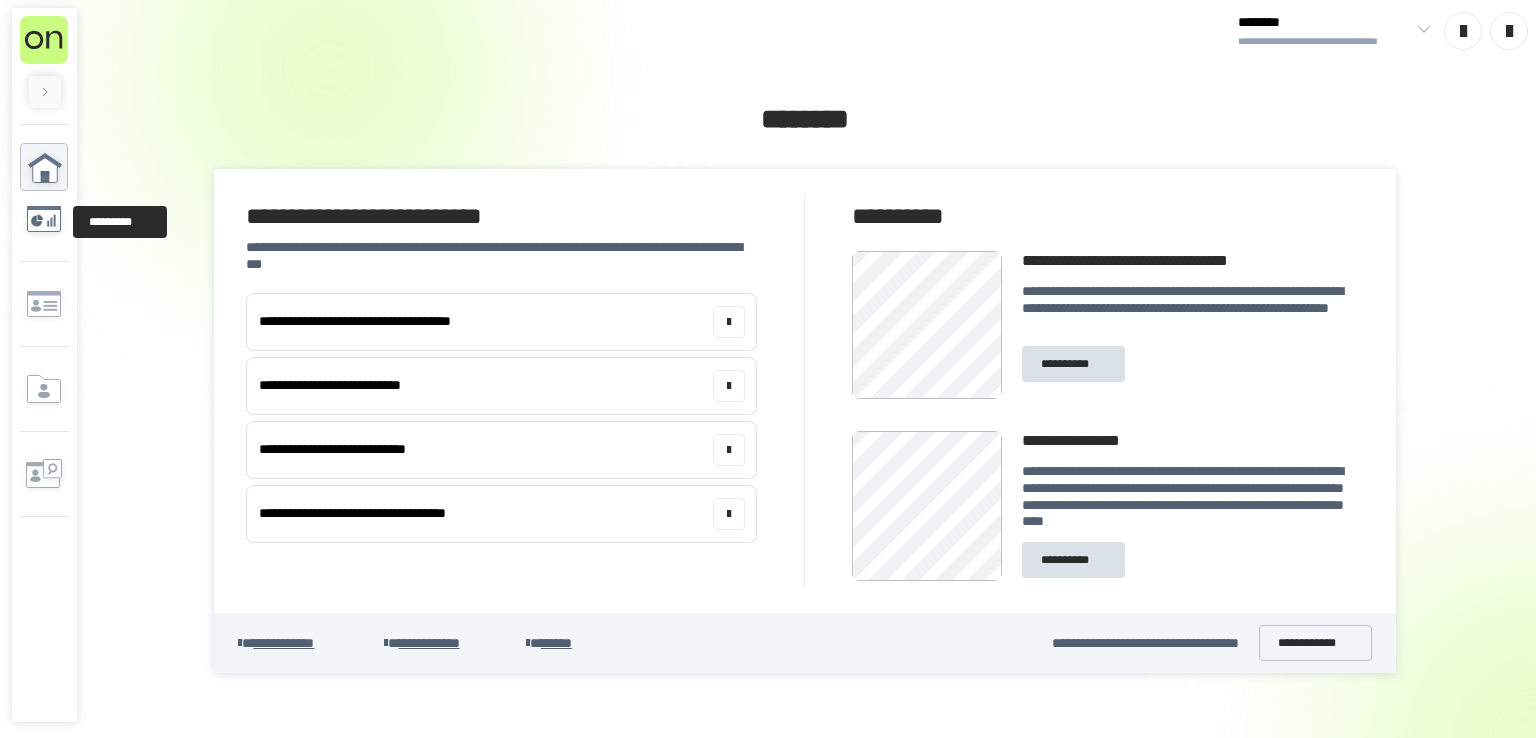 click 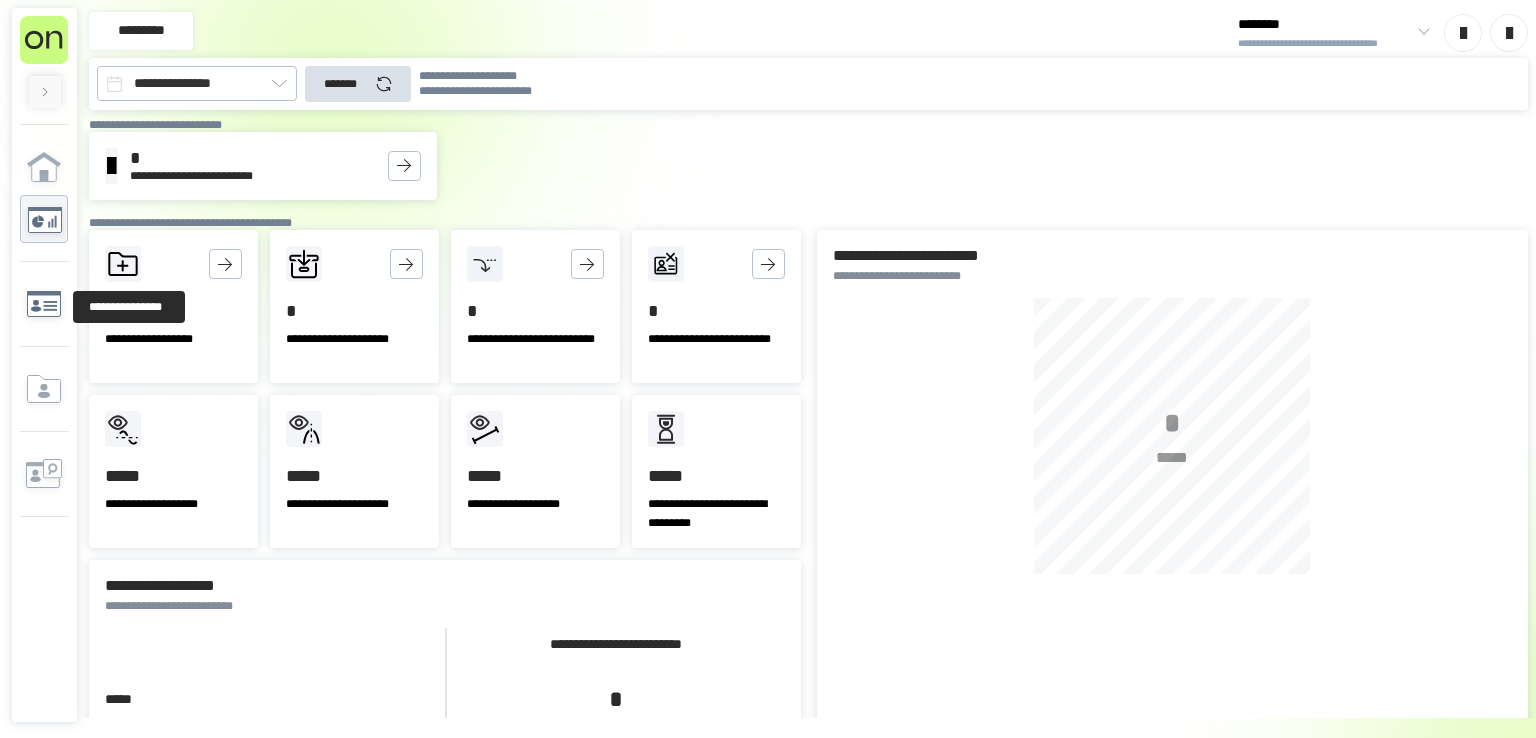 click 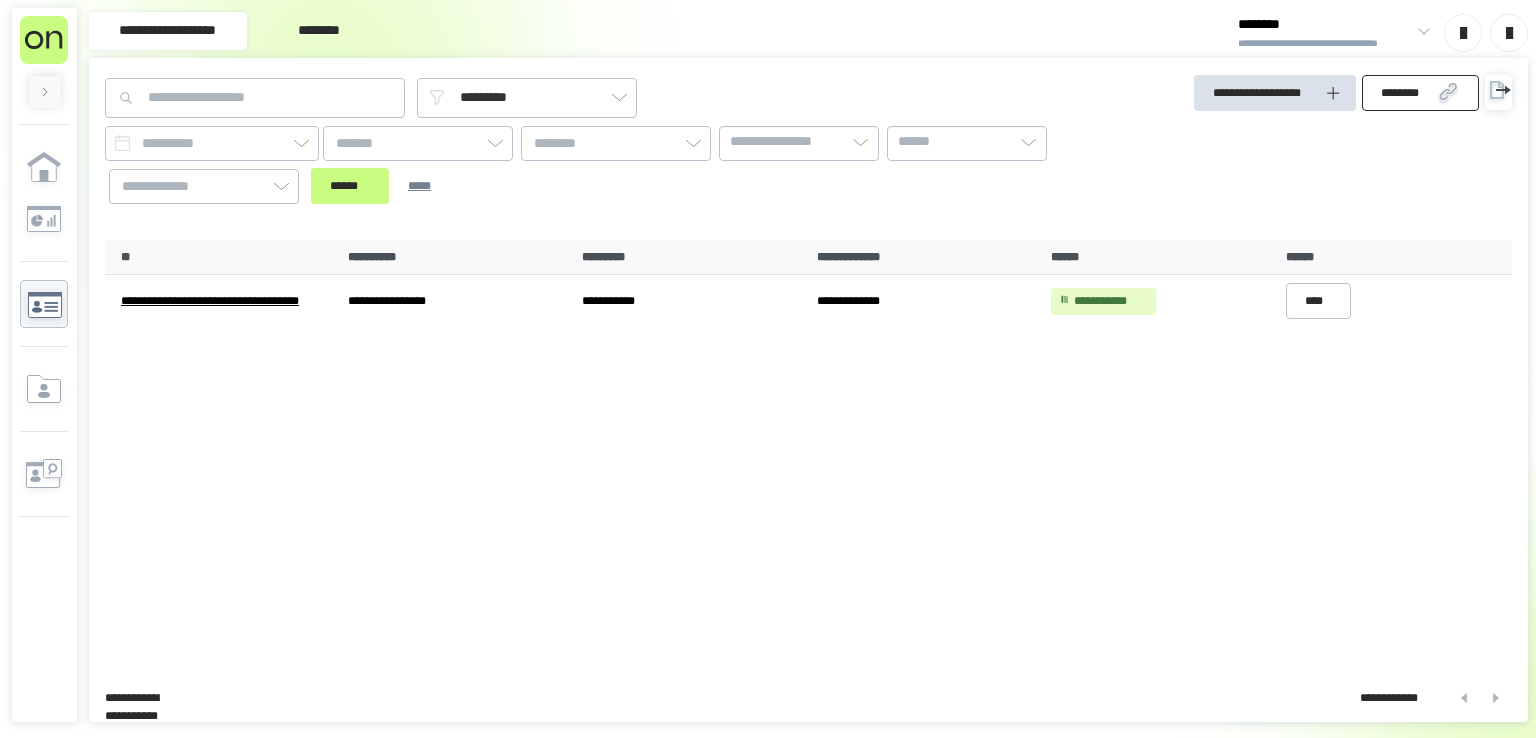 click on "********" at bounding box center [1404, 93] 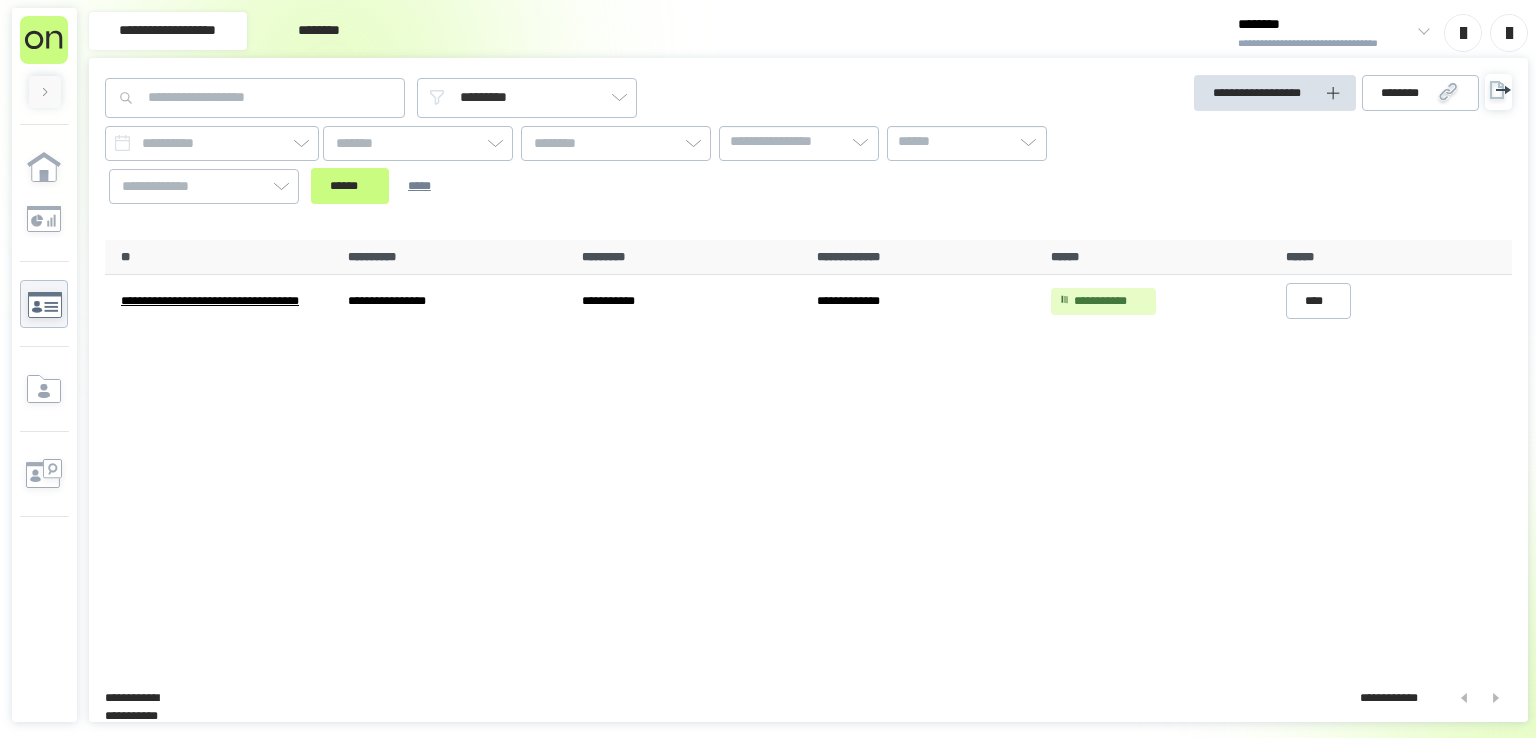 click on "**********" at bounding box center (631, 141) 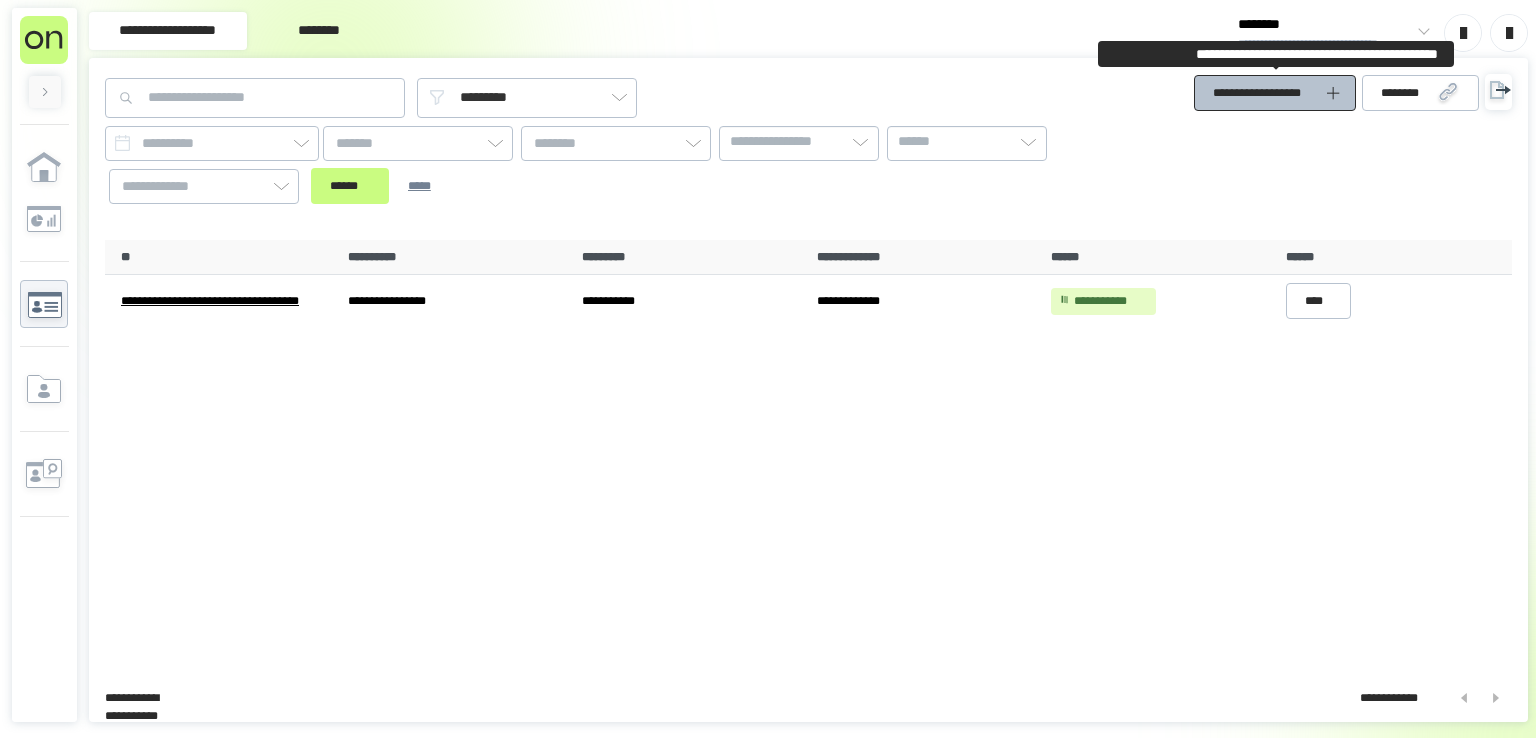 click 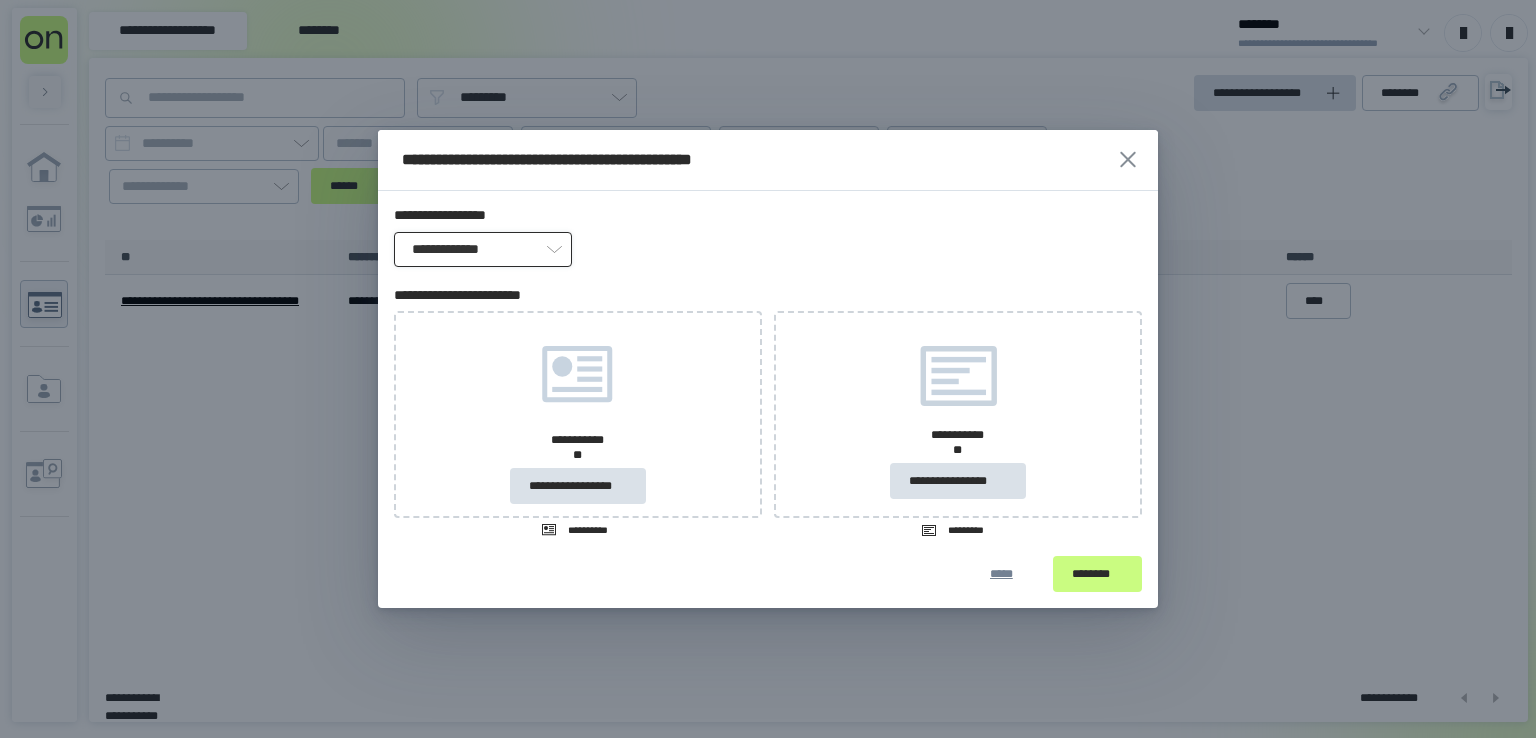 click on "**********" at bounding box center (483, 249) 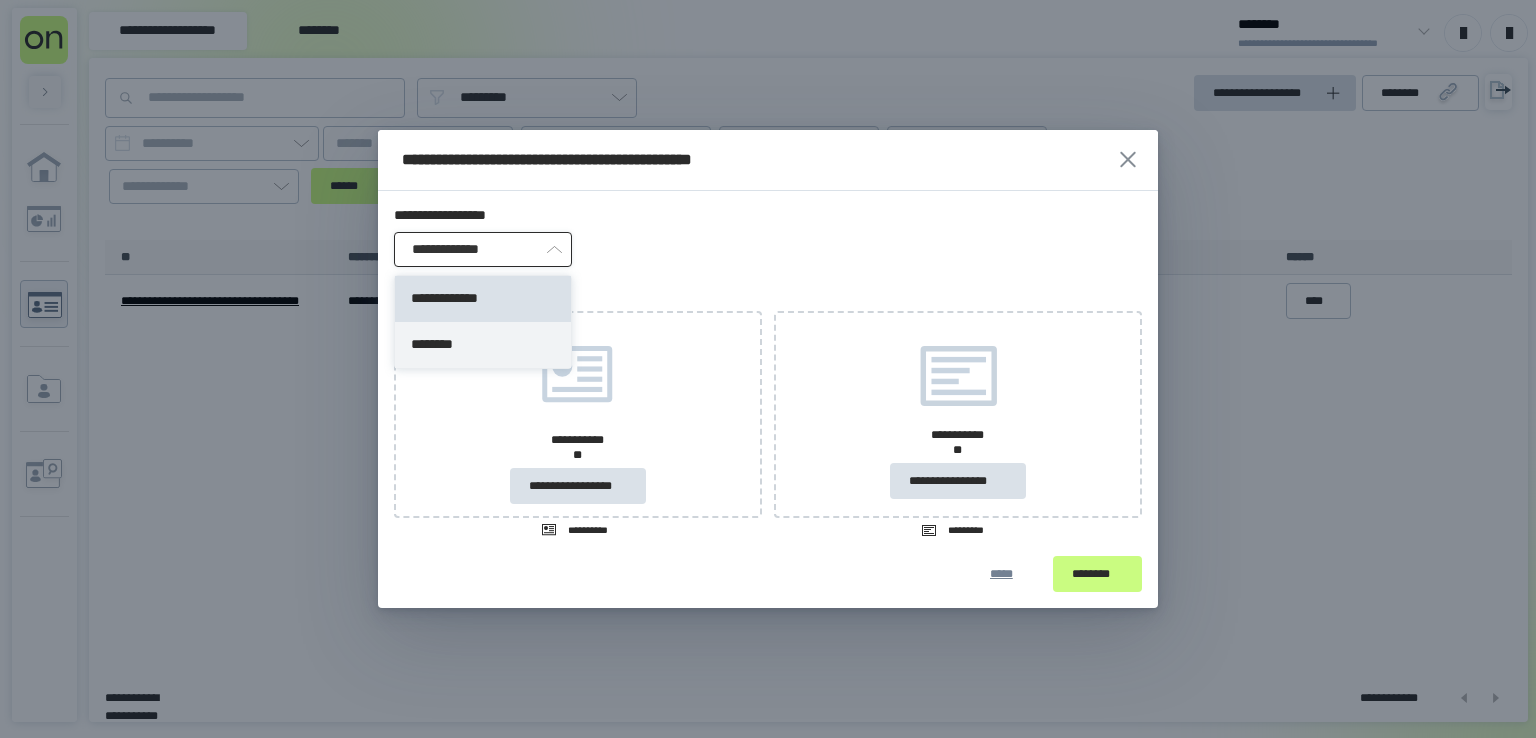 type on "********" 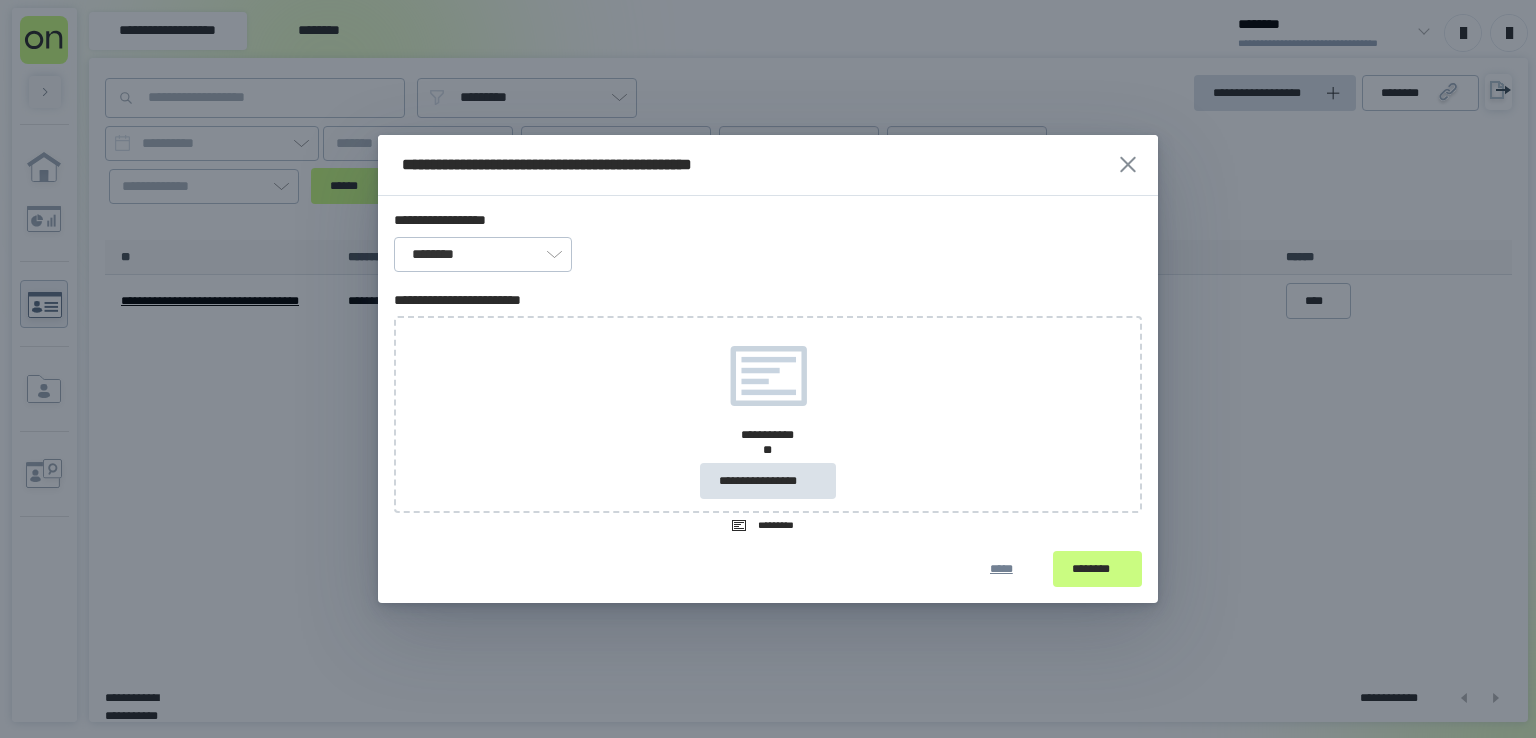 click on "********" at bounding box center (768, 254) 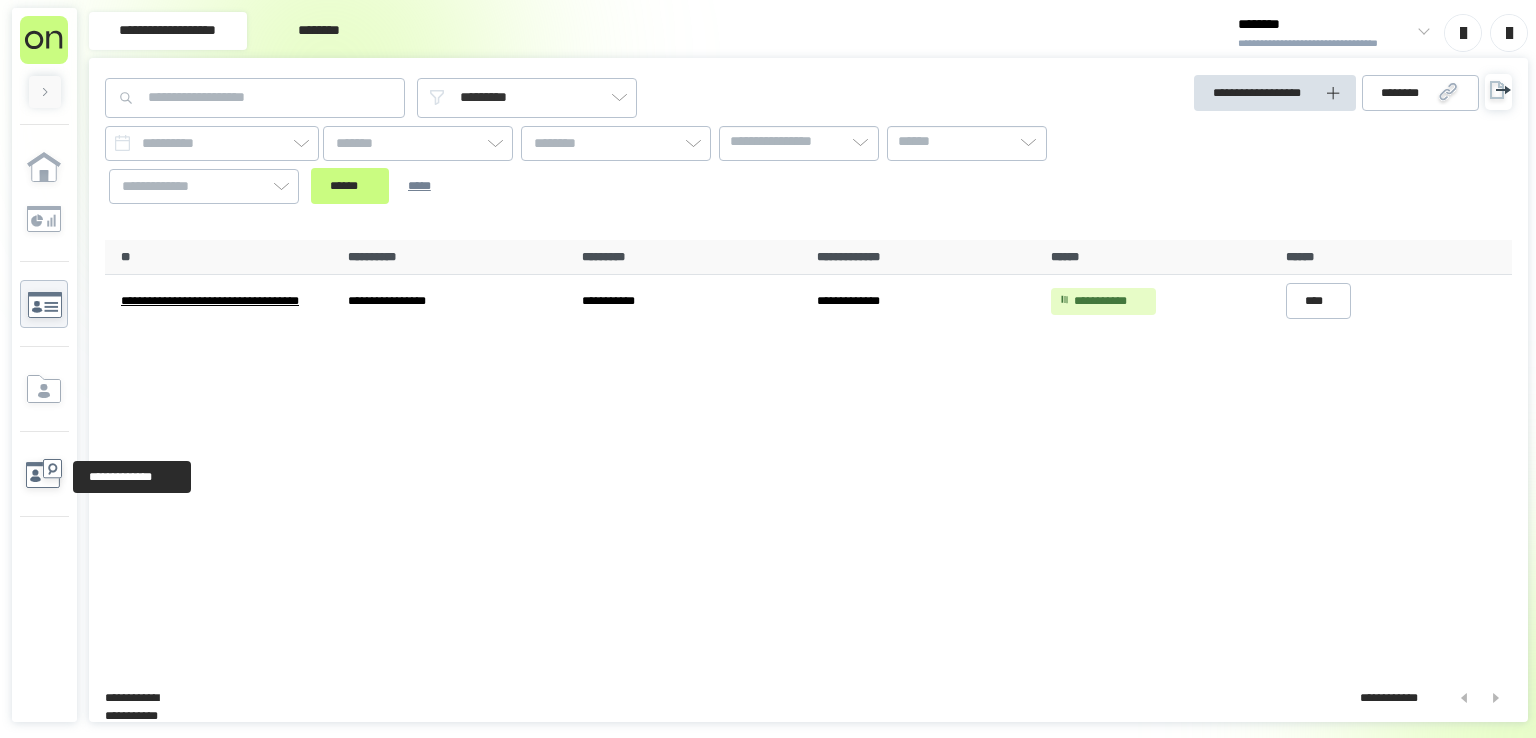 click 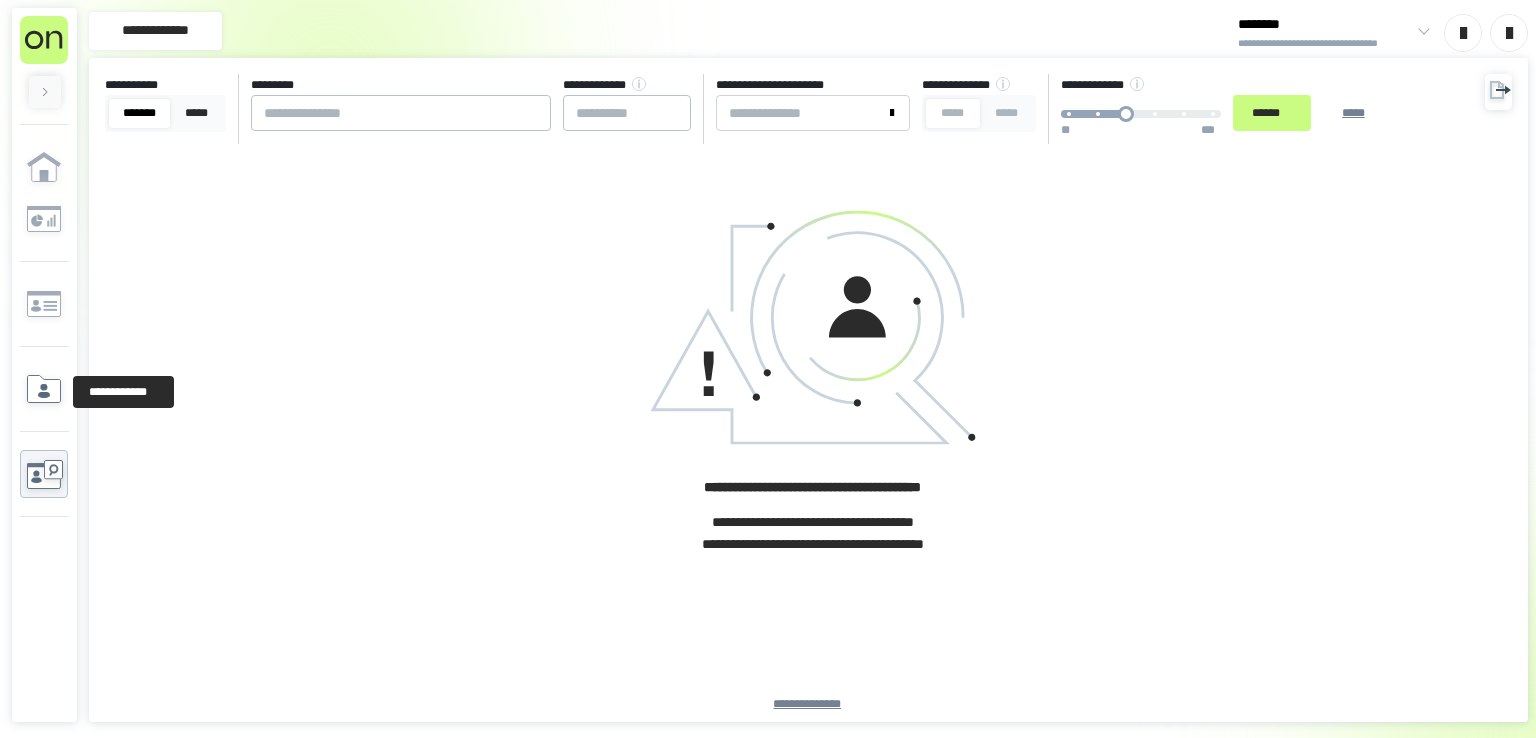 click 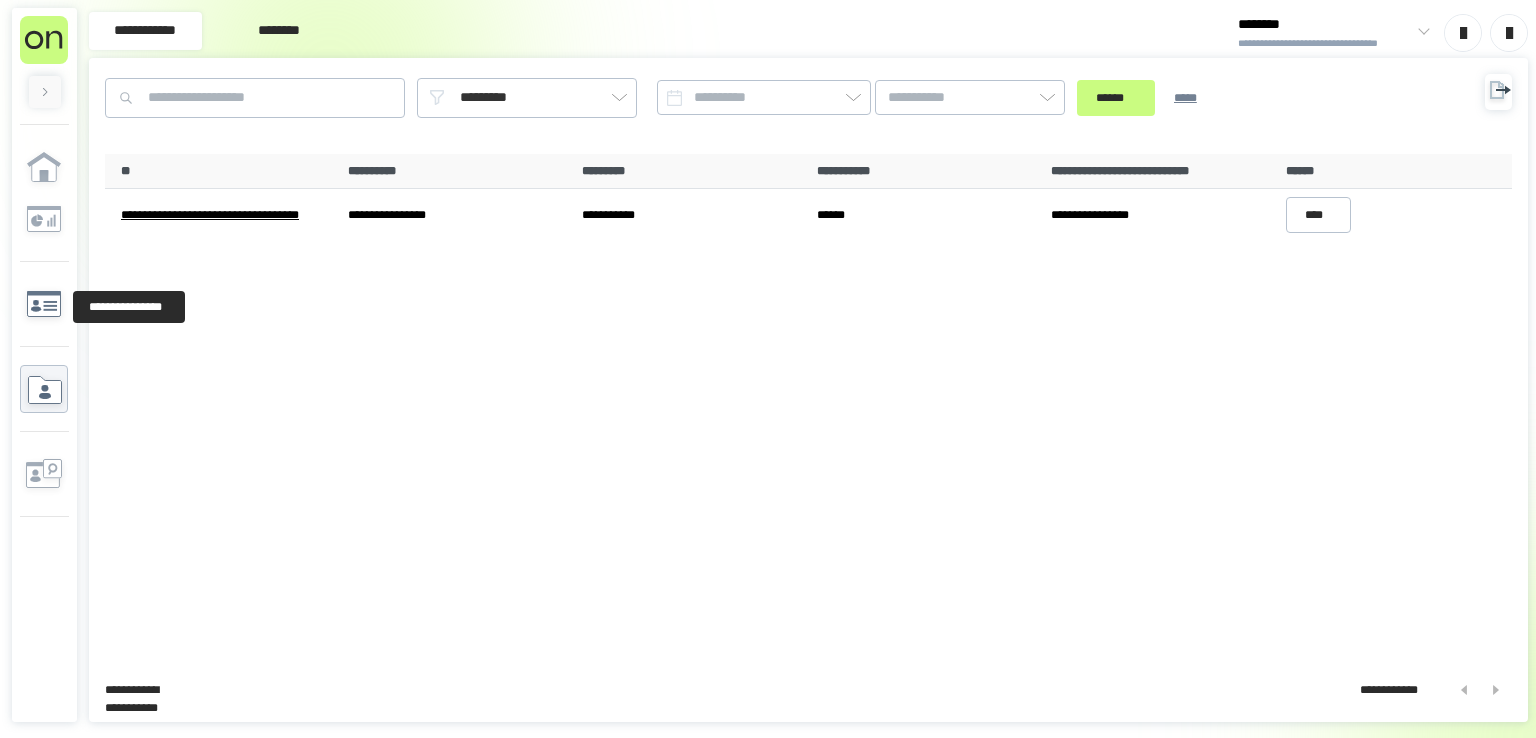 click 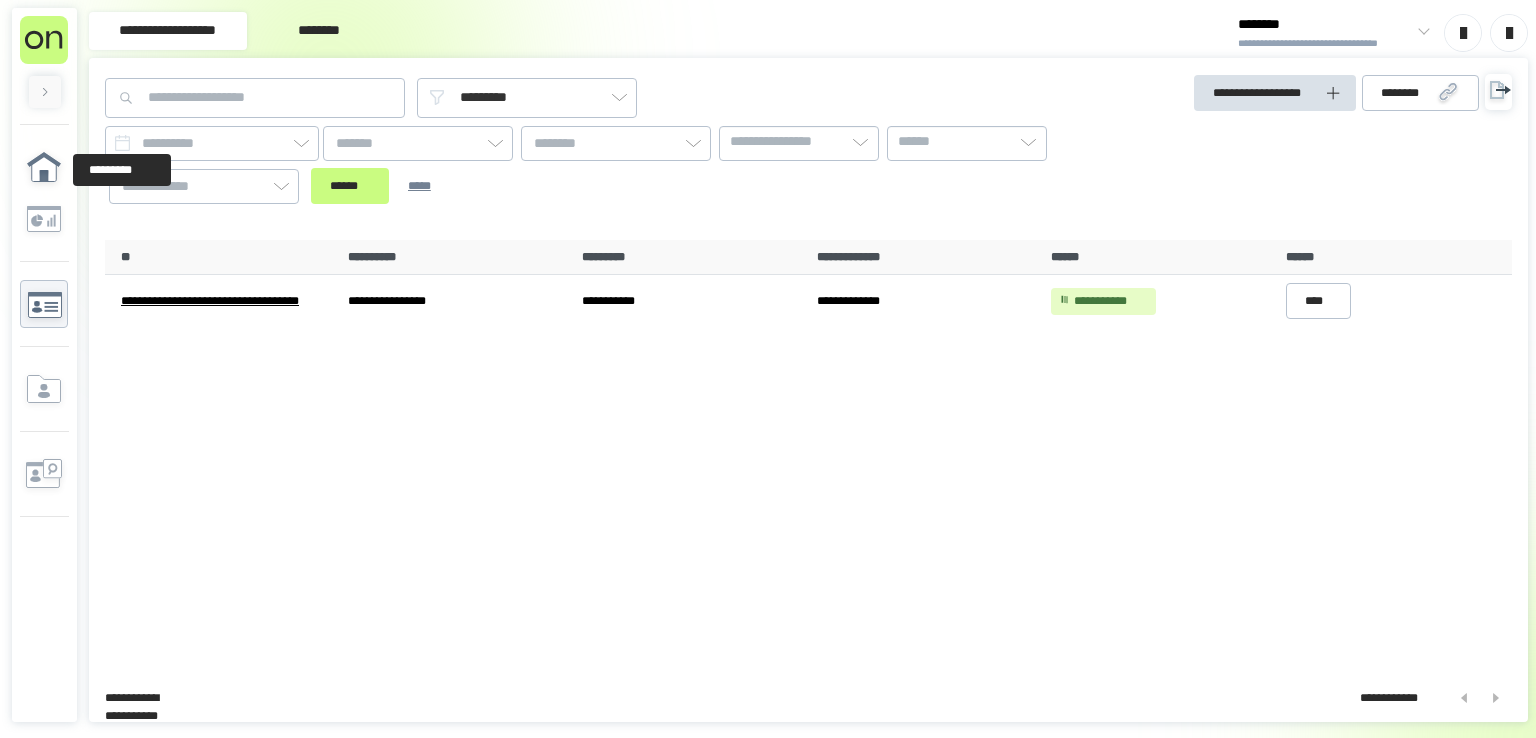click 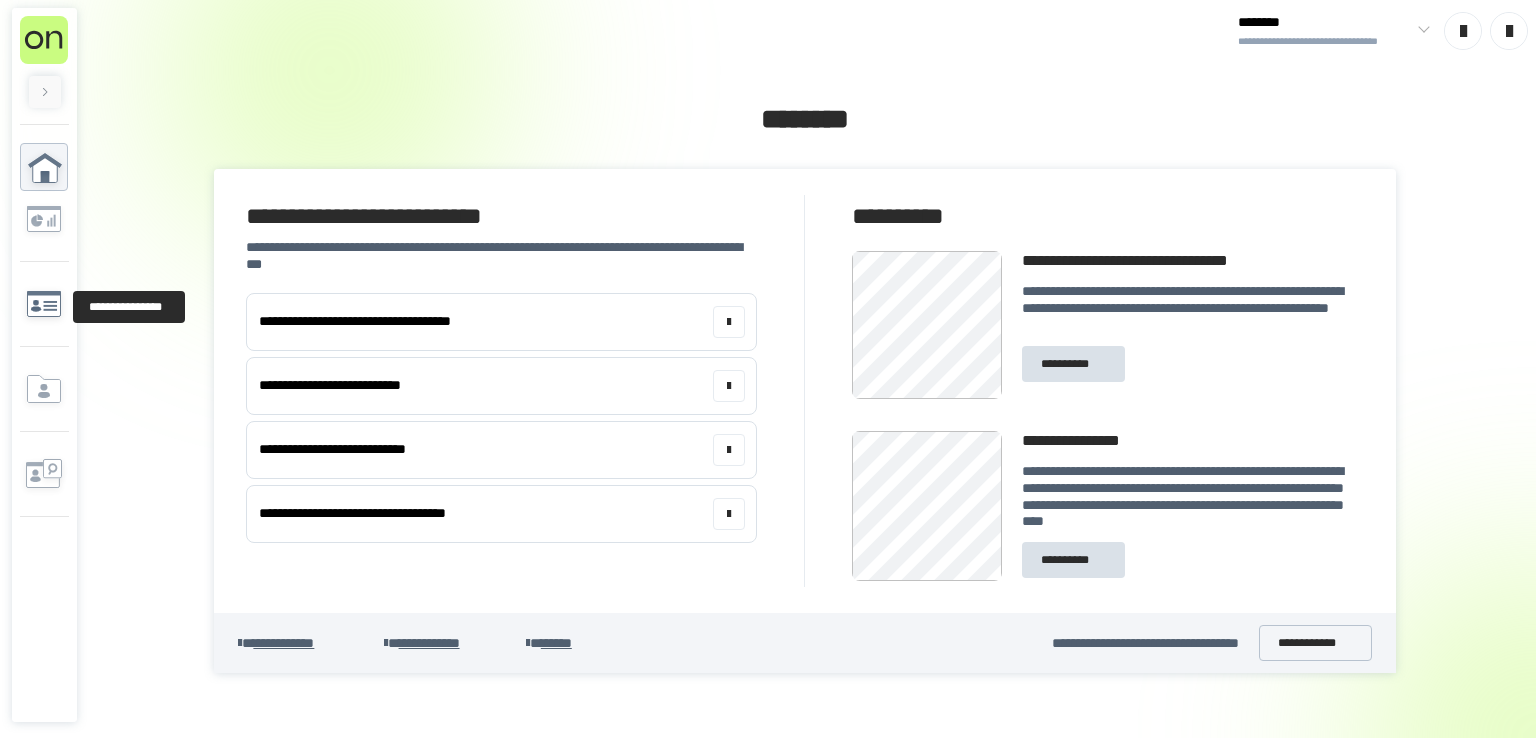 click 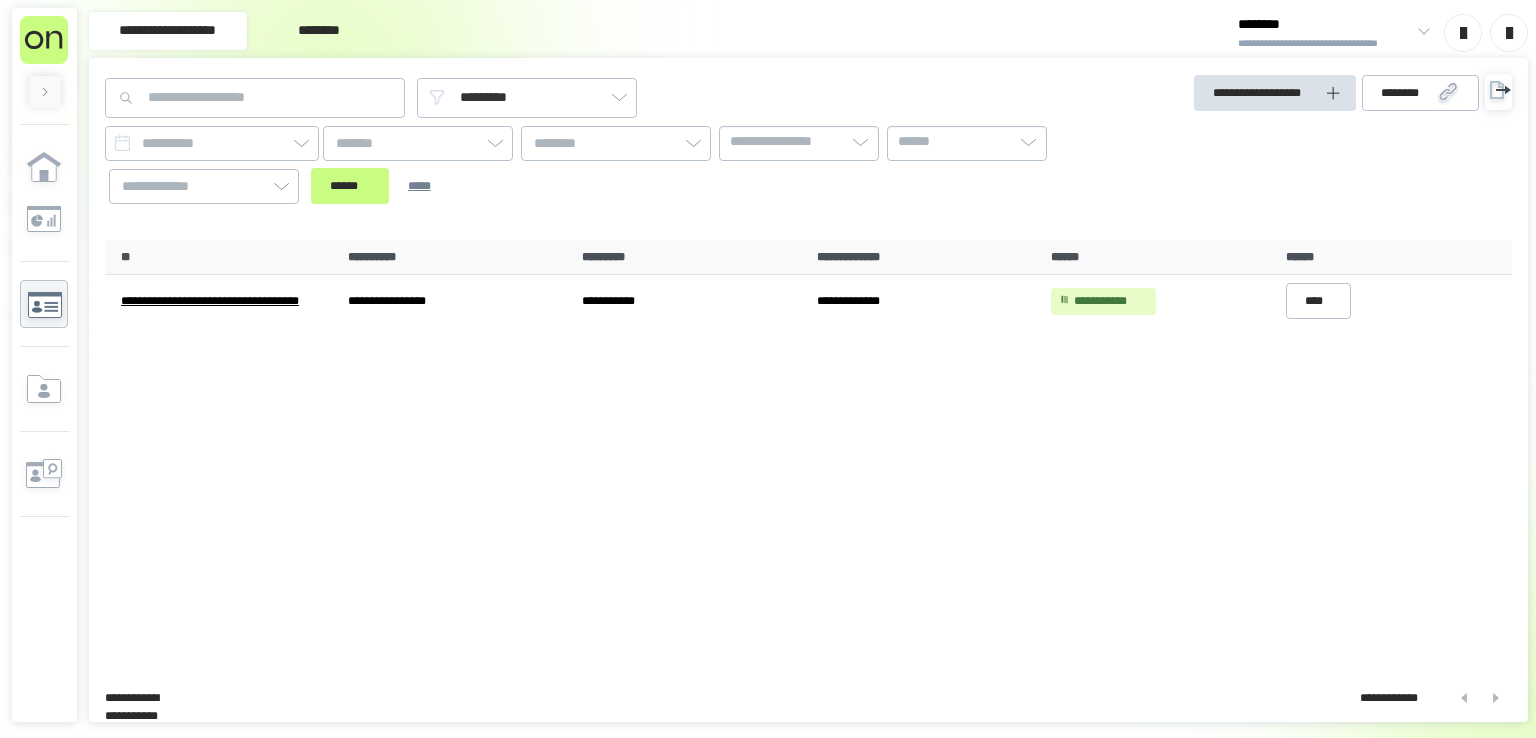click on "**********" at bounding box center [808, 453] 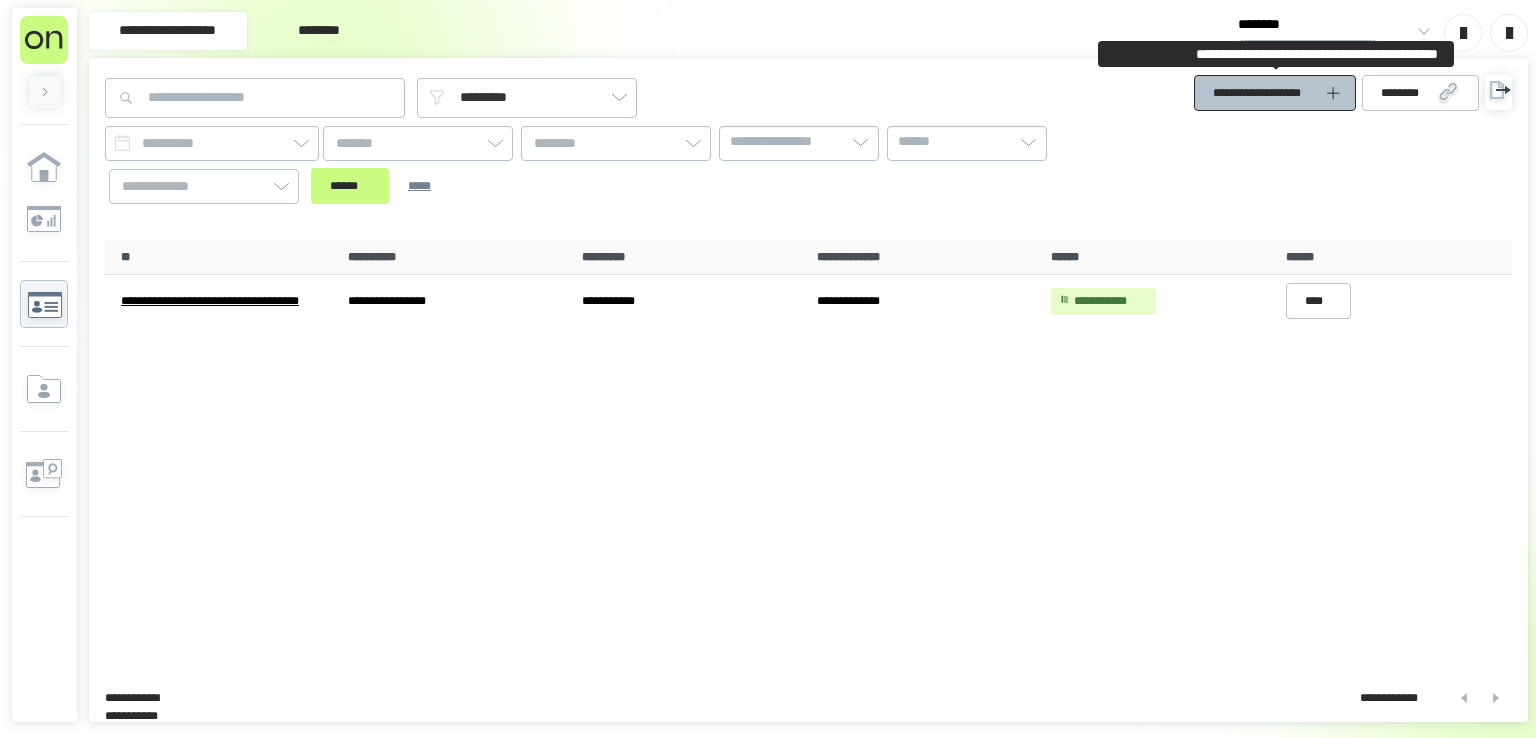 click on "**********" at bounding box center (1263, 93) 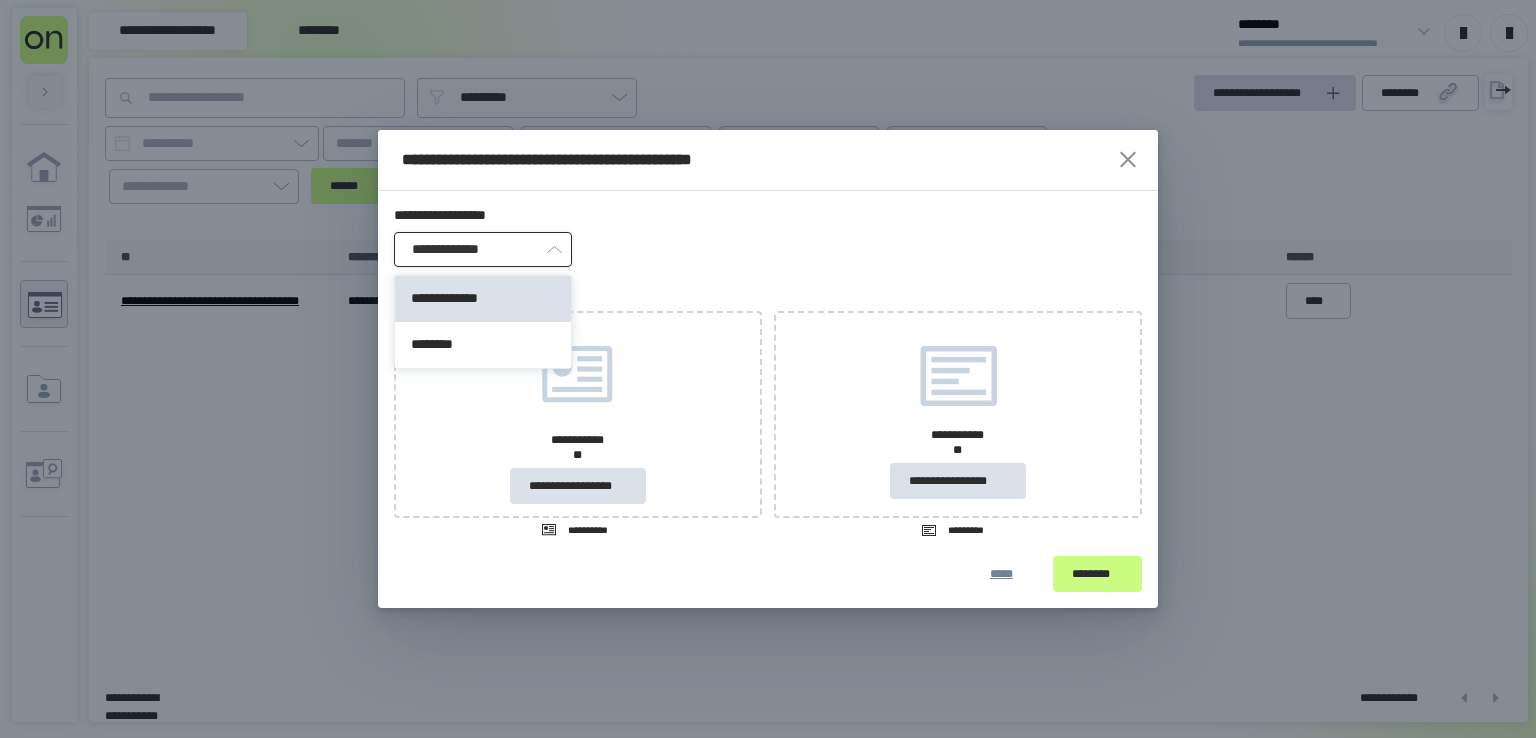 click on "**********" at bounding box center [483, 249] 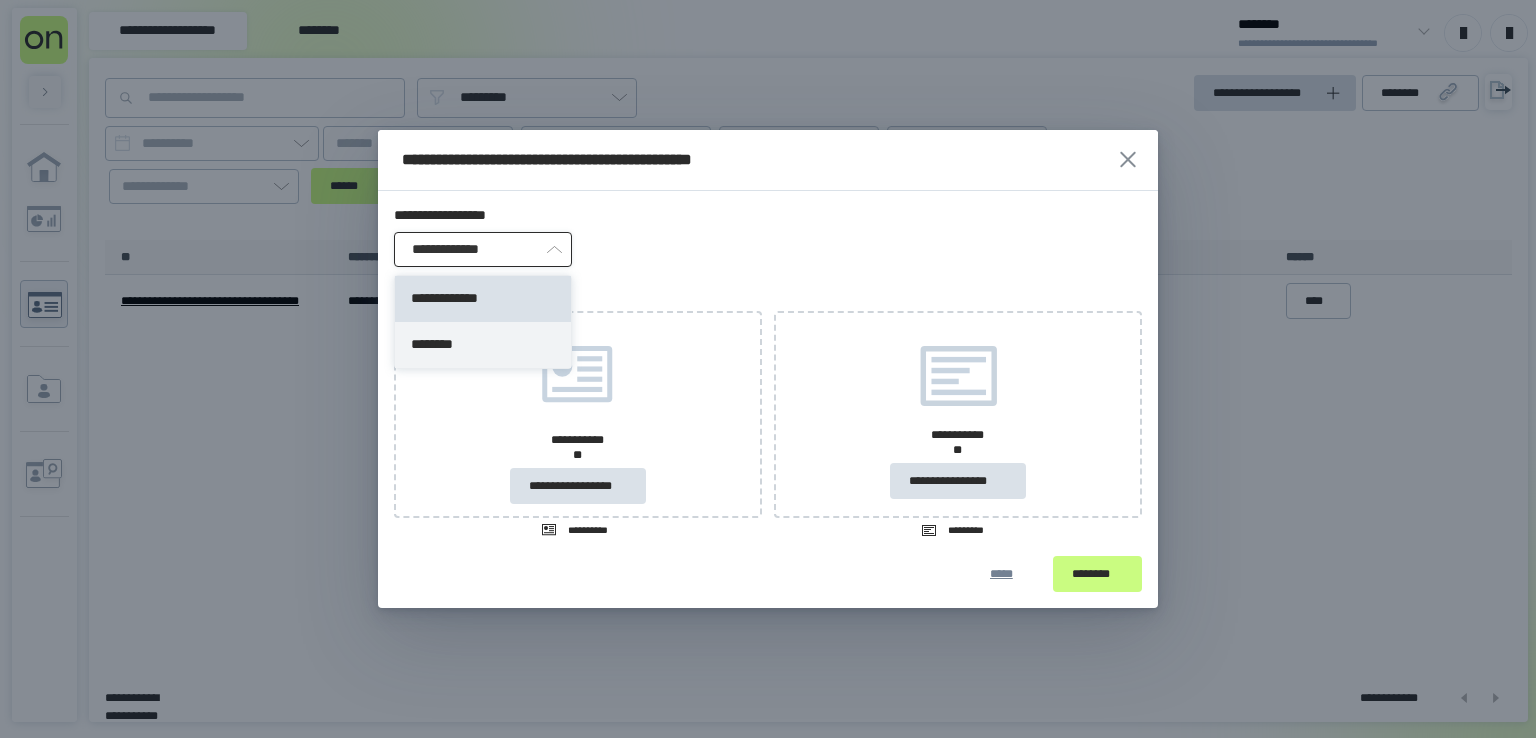 type on "********" 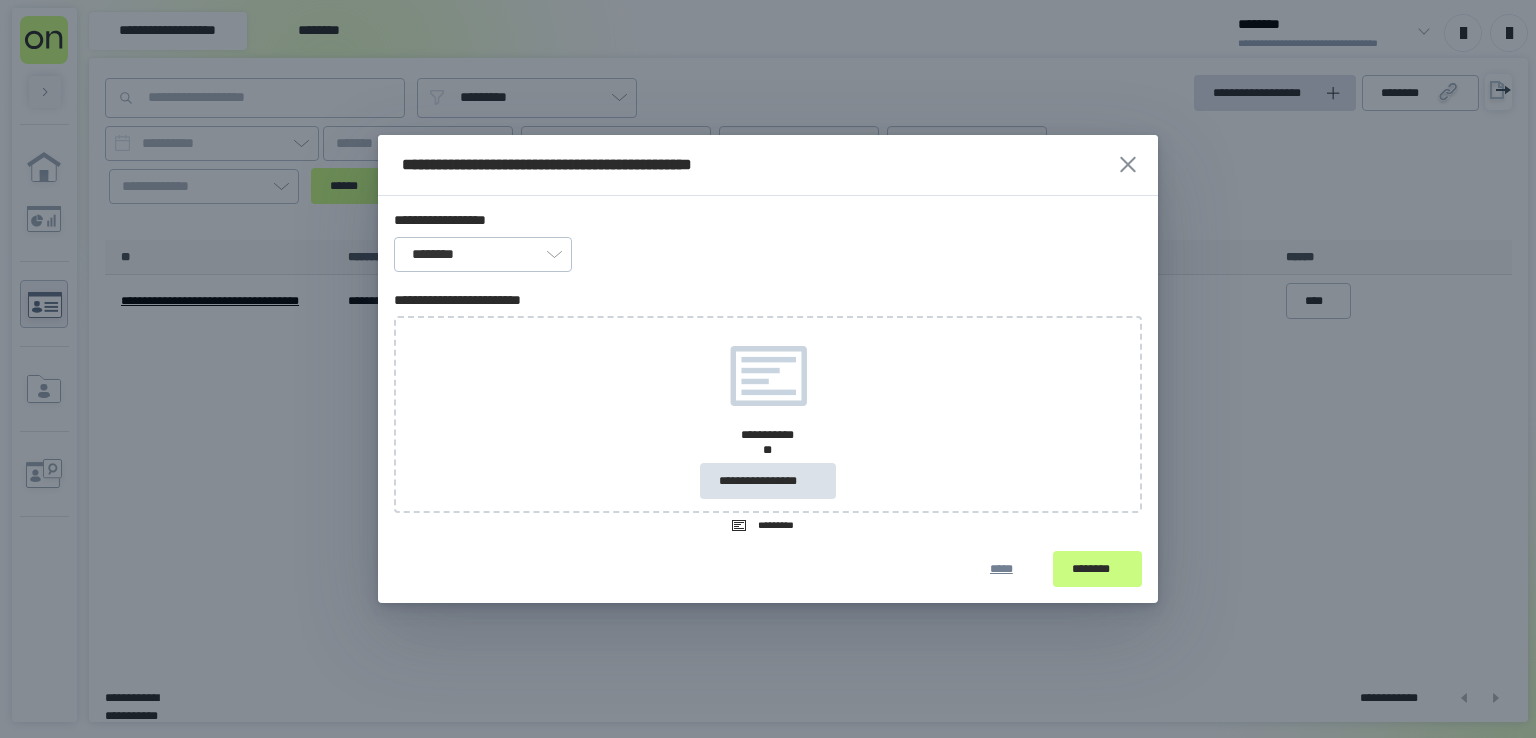 click on "**********" at bounding box center (768, 414) 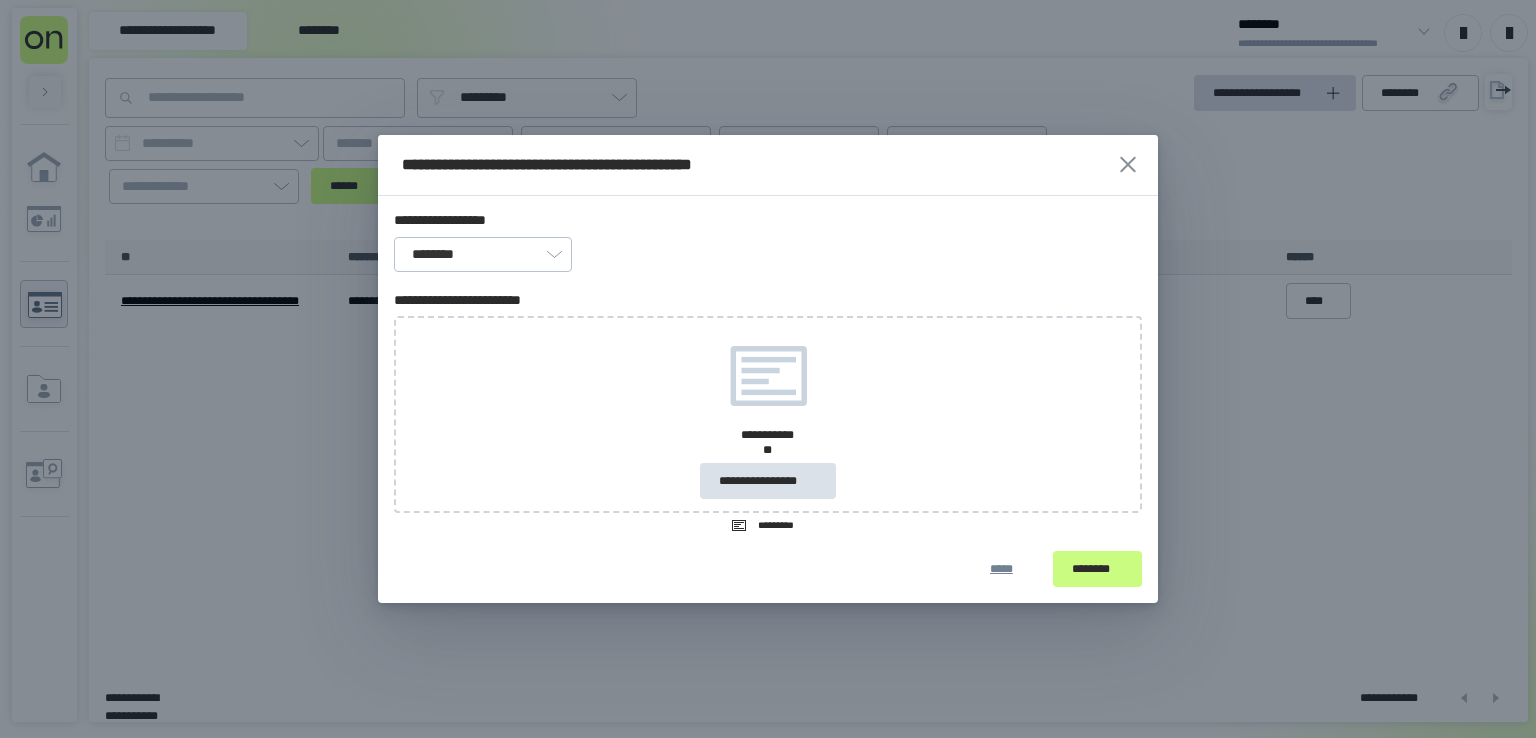 click on "**********" at bounding box center [768, 414] 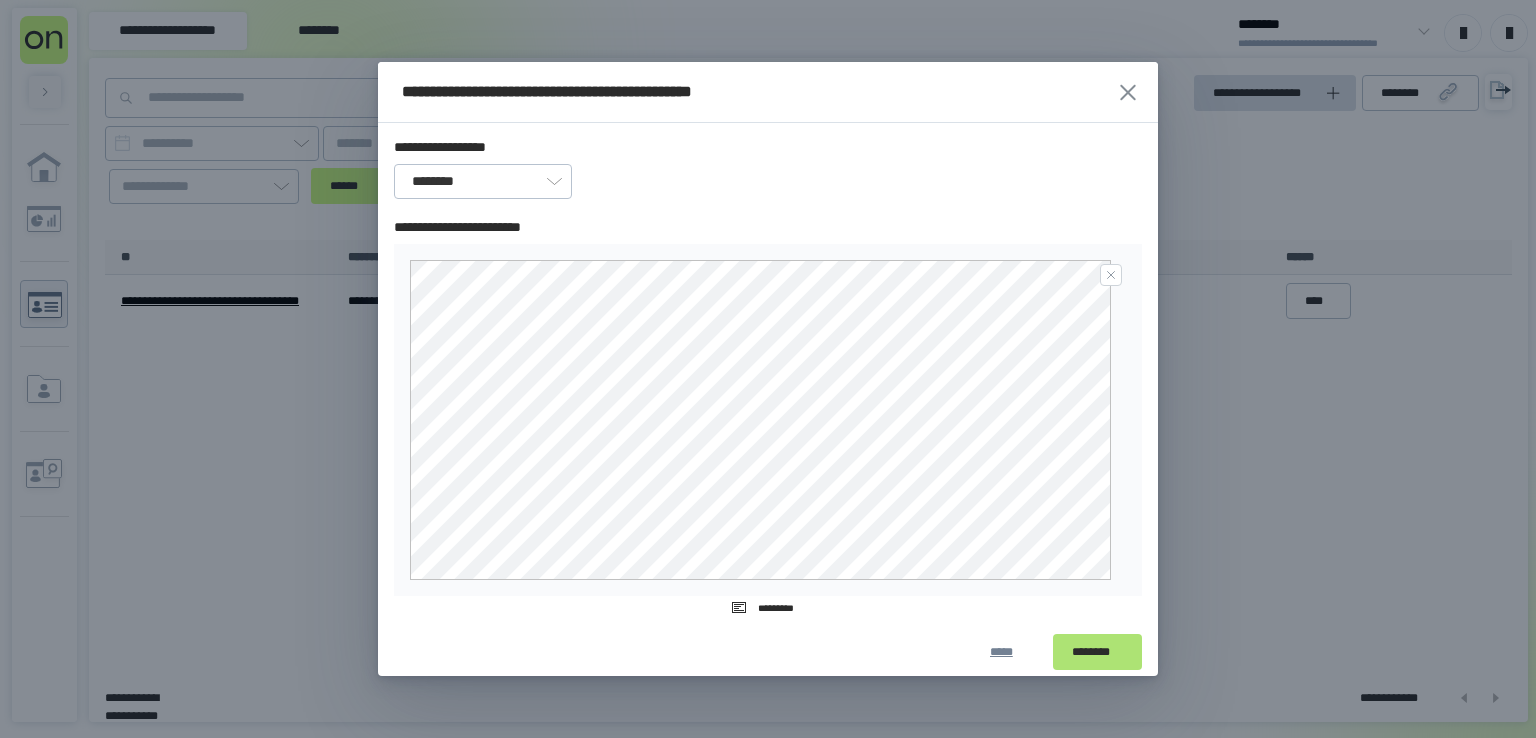 click on "********" at bounding box center [1097, 651] 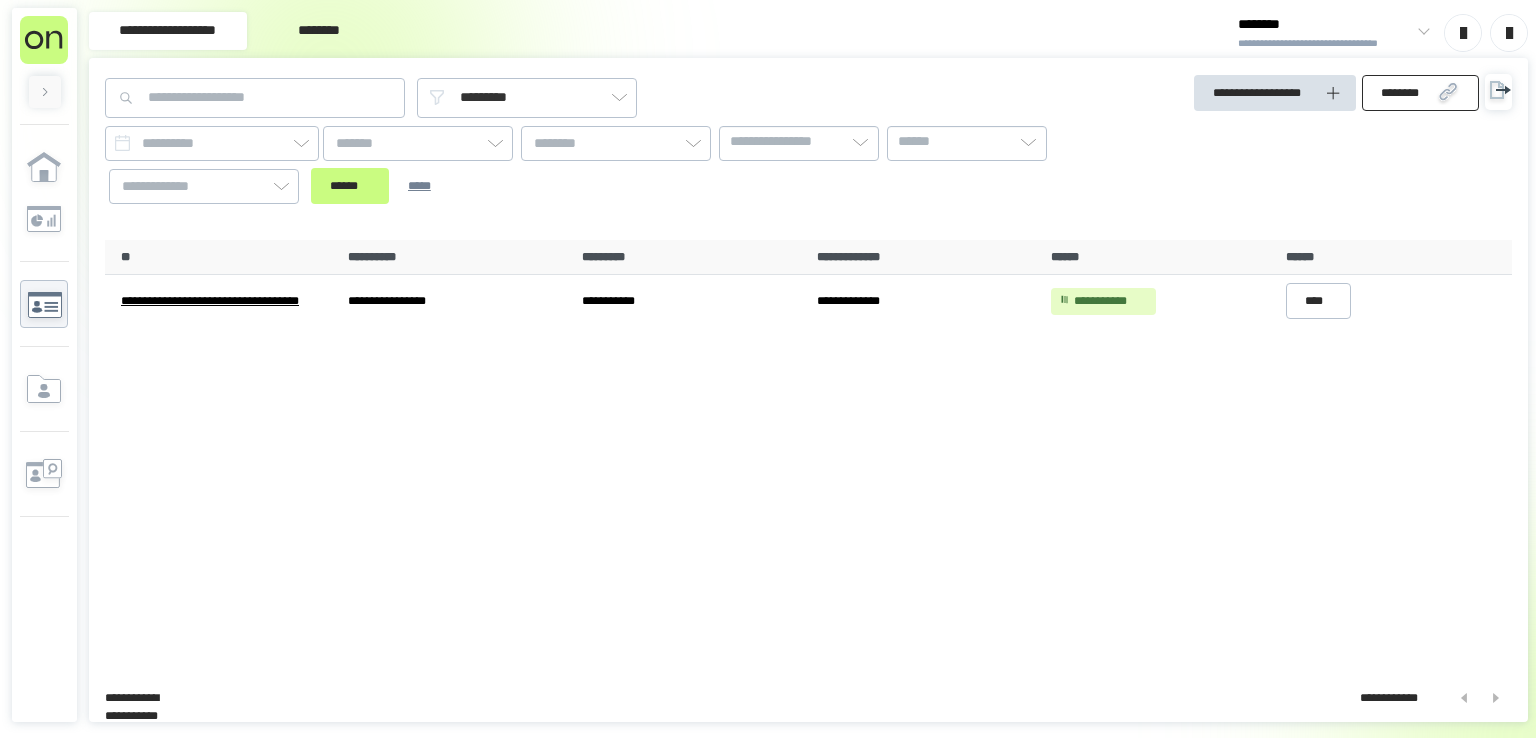 click 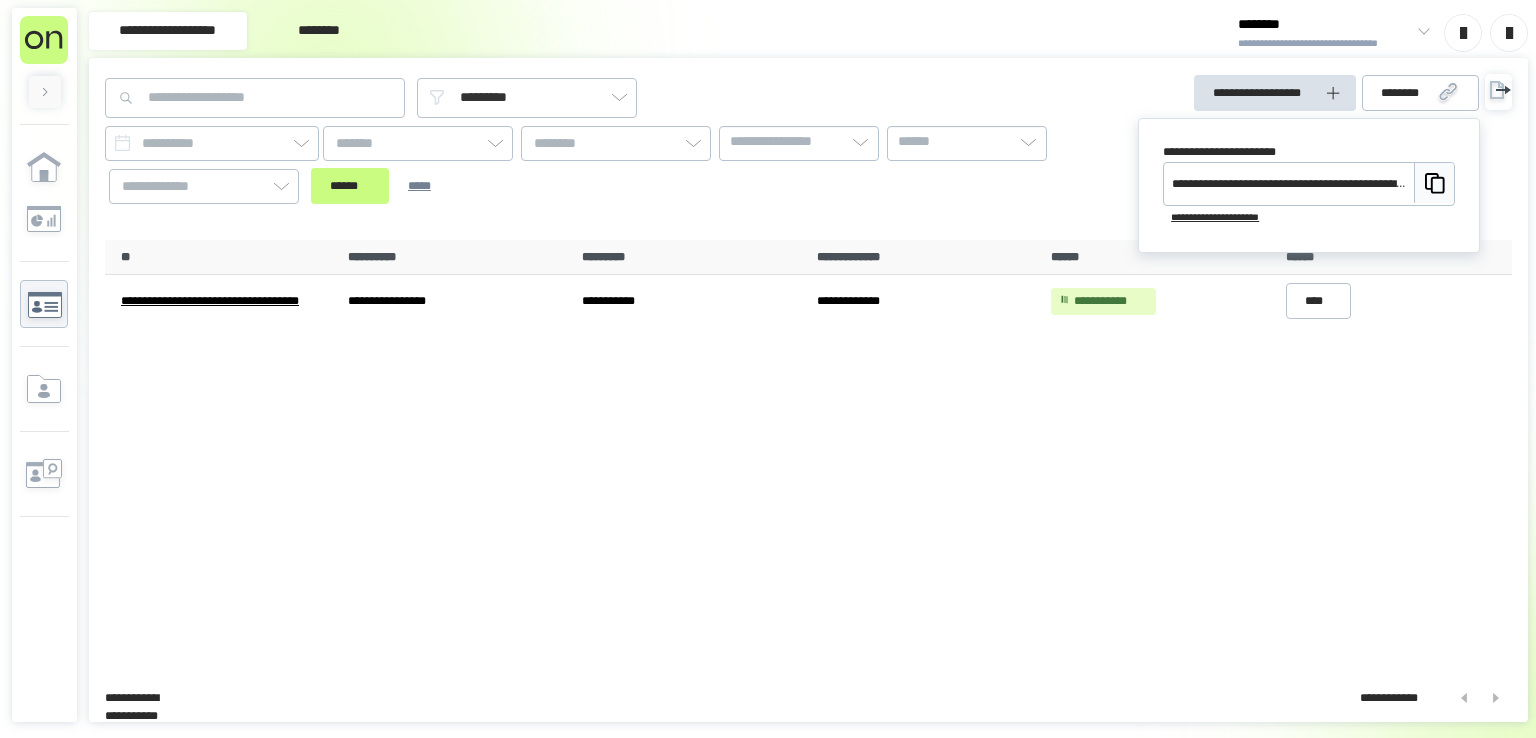 click 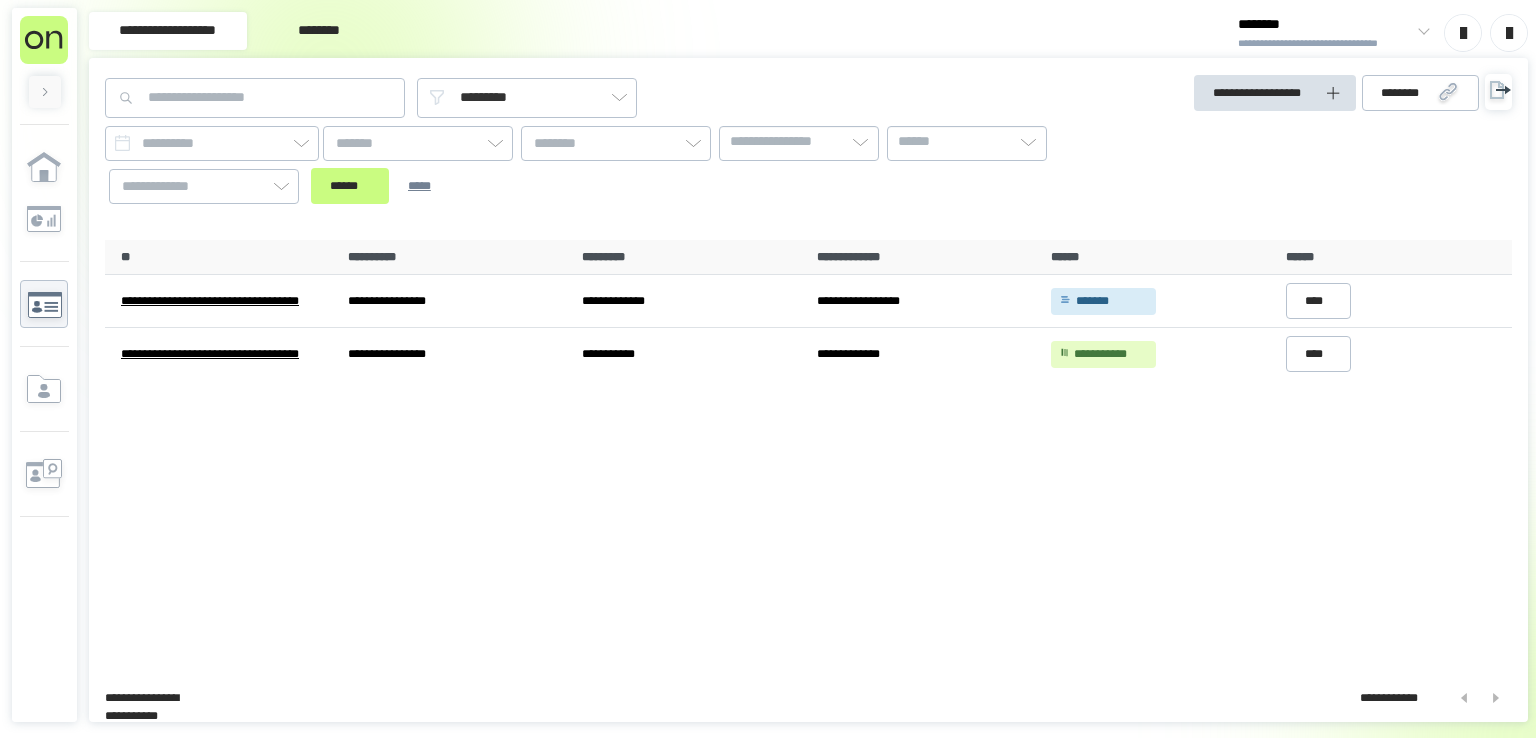 scroll, scrollTop: 0, scrollLeft: 0, axis: both 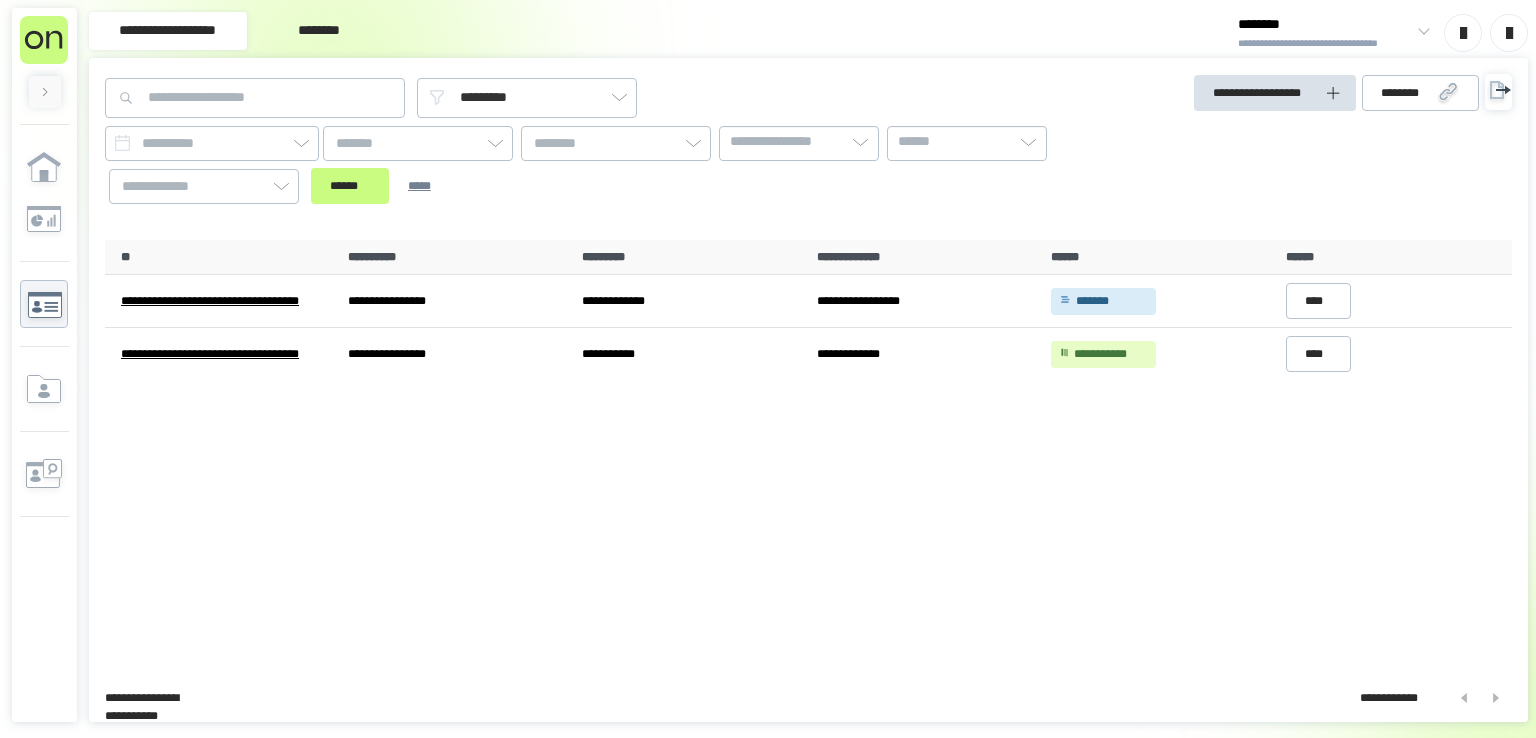 click on "********" at bounding box center (1325, 25) 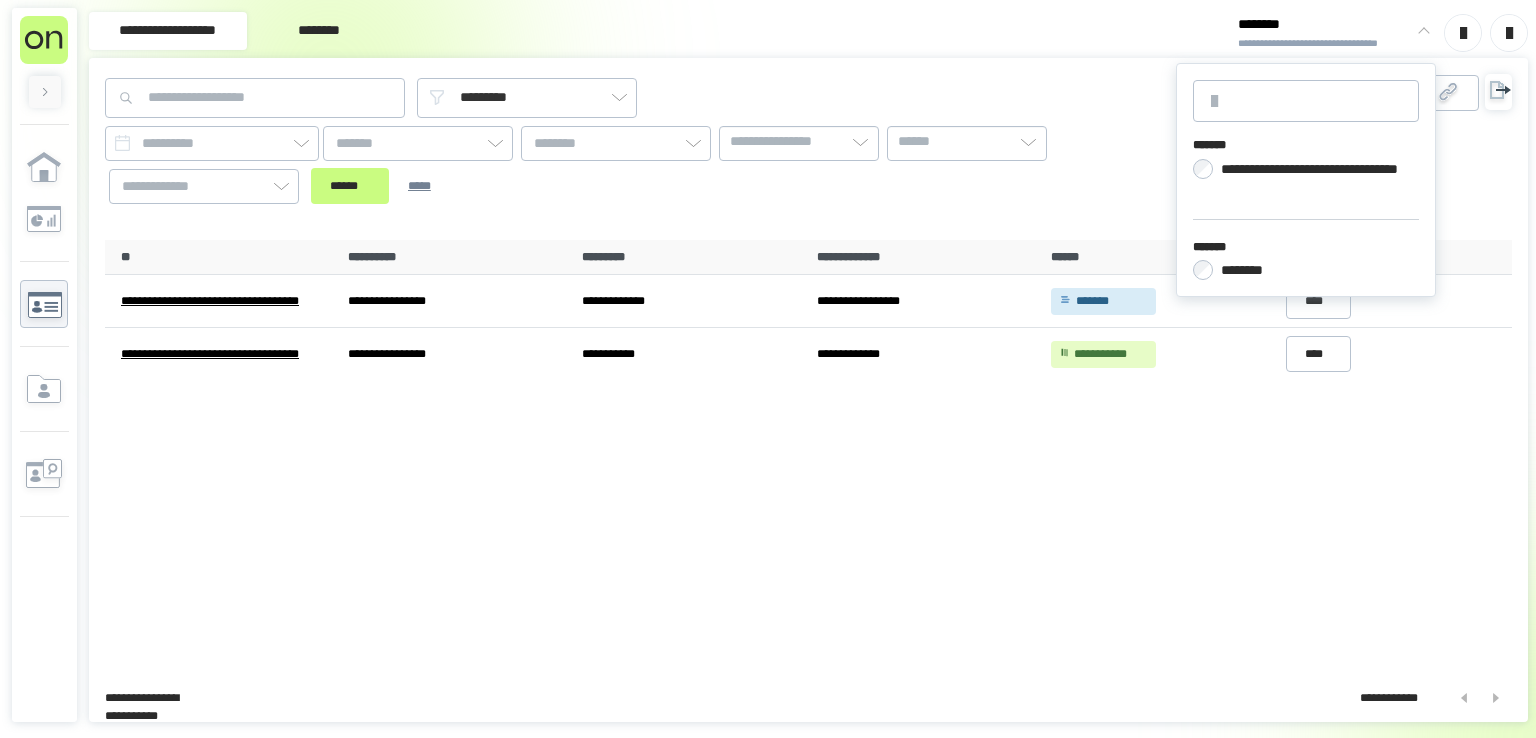 click on "**********" at bounding box center (1316, 179) 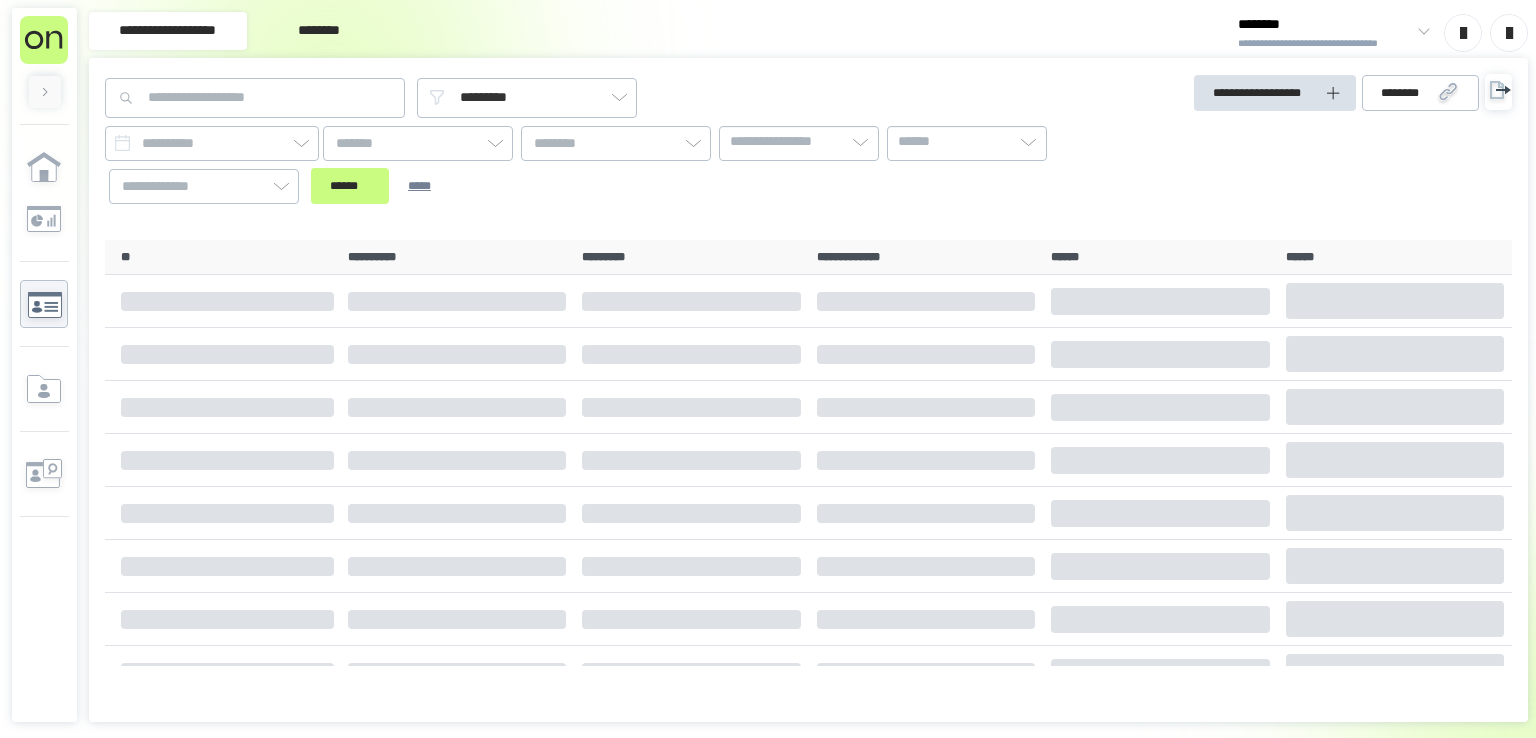 scroll, scrollTop: 0, scrollLeft: 0, axis: both 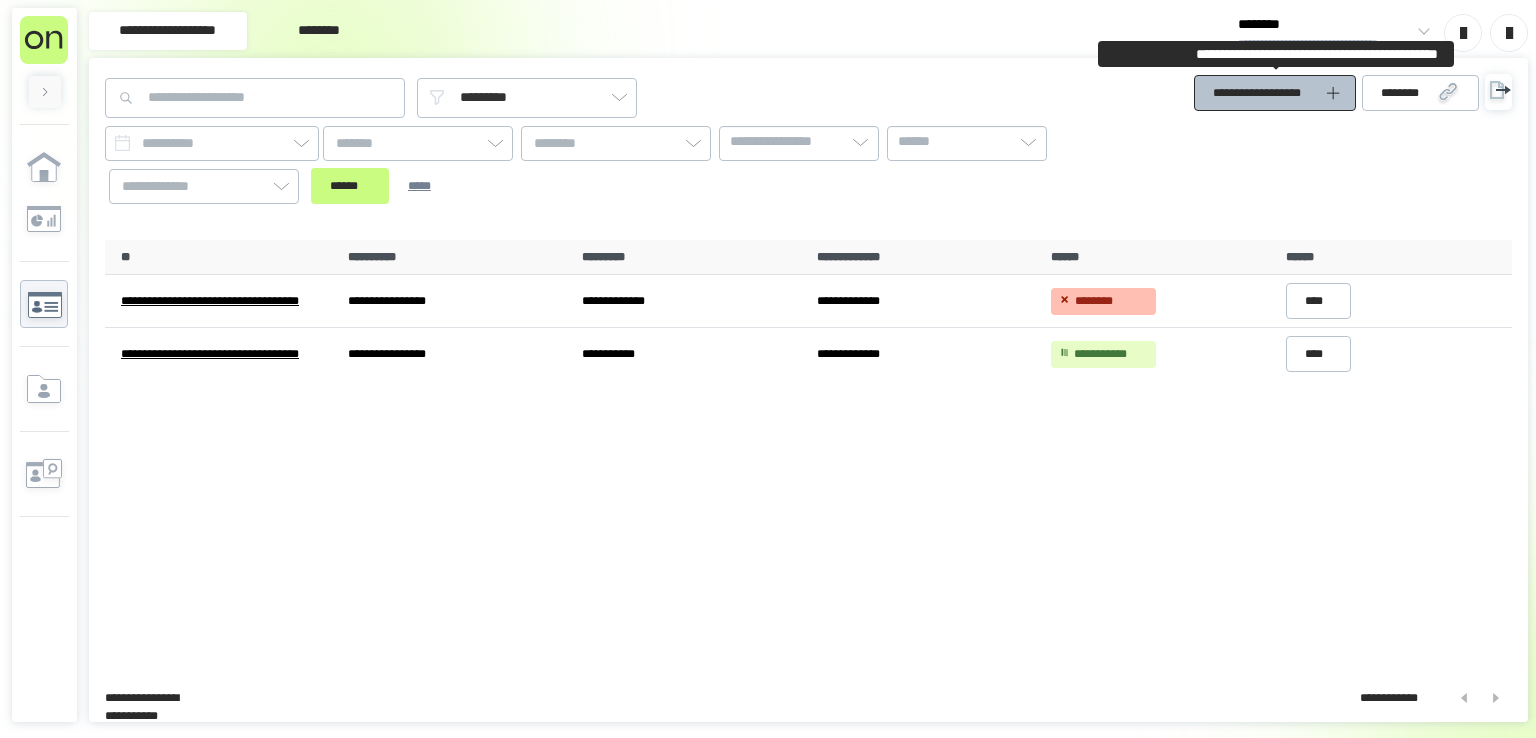 click on "**********" at bounding box center (1263, 93) 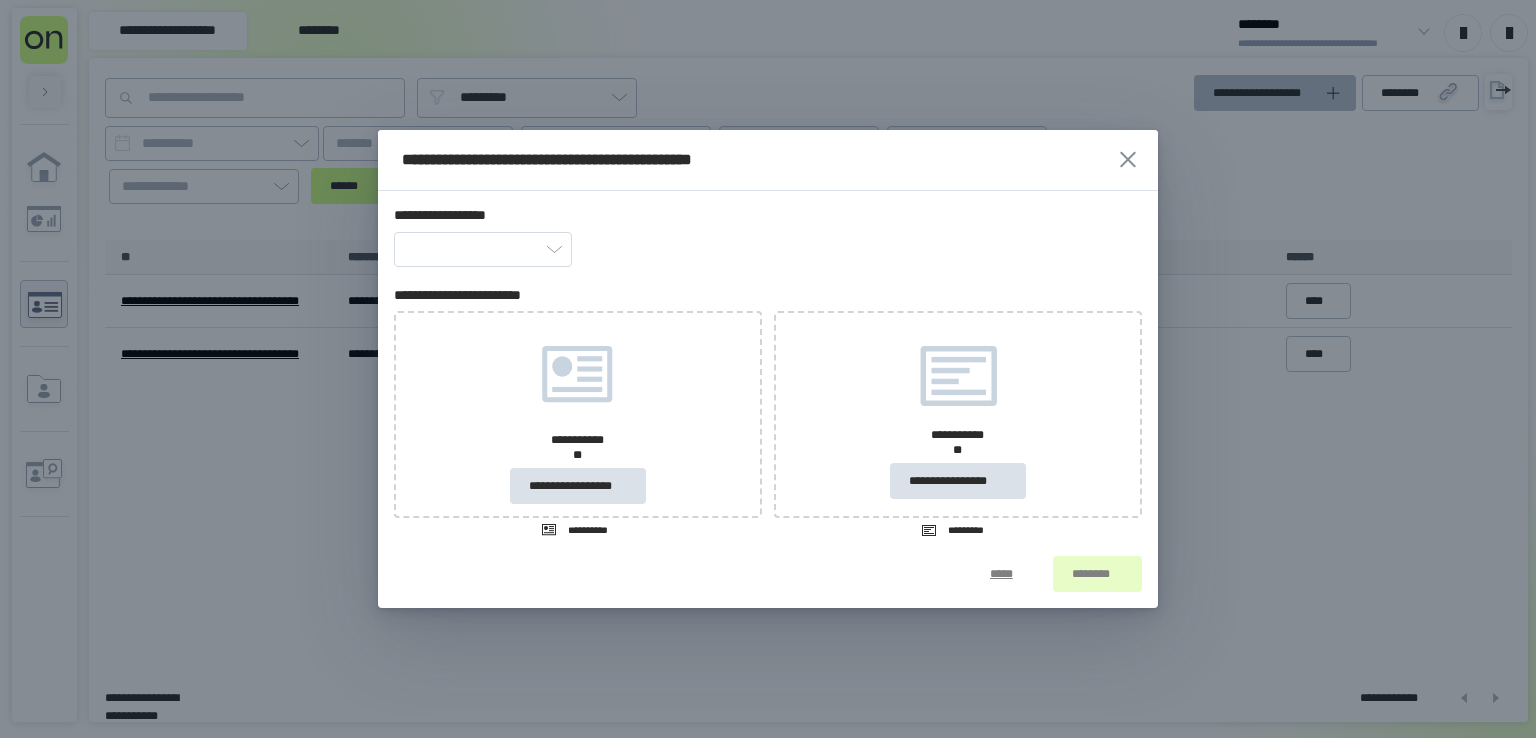 type on "**********" 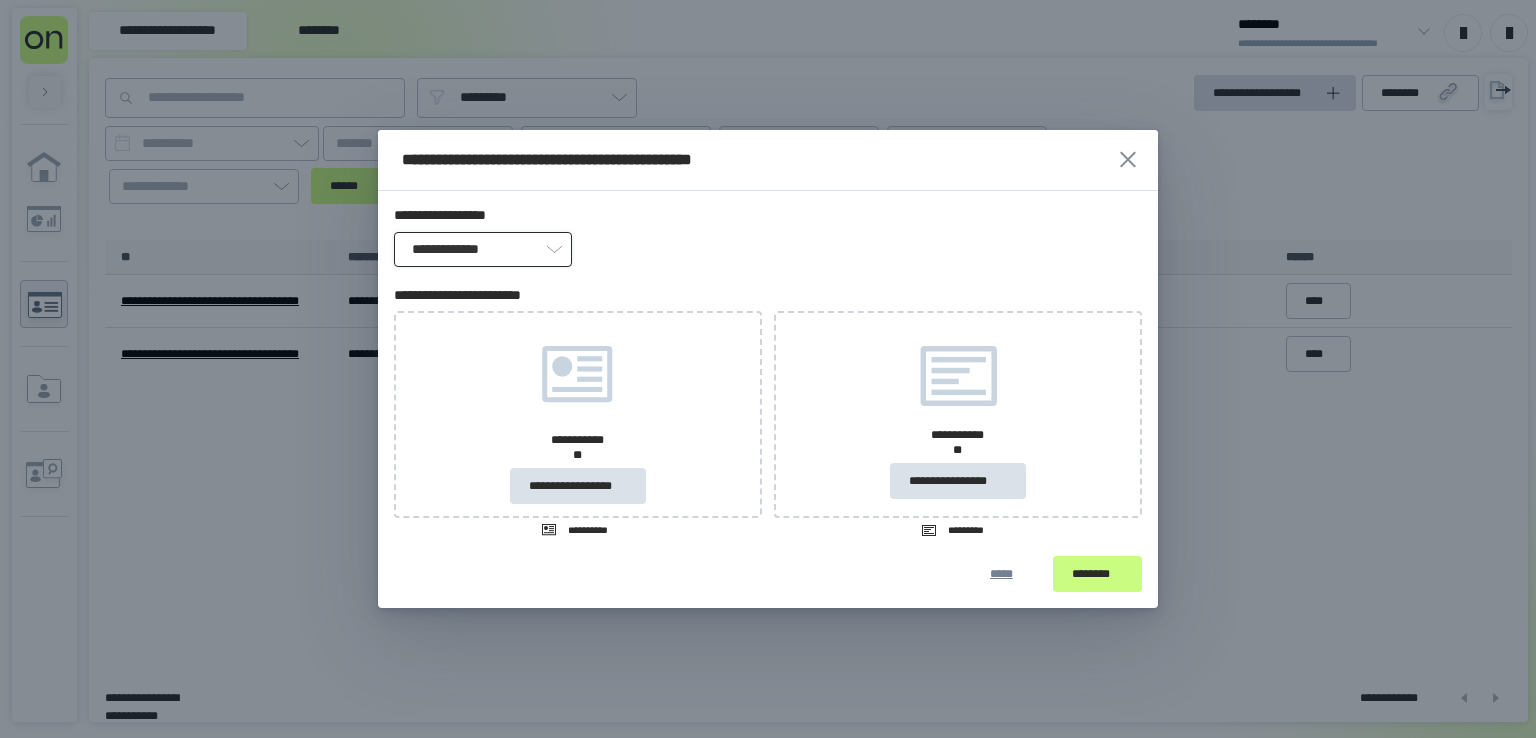click on "**********" at bounding box center [483, 249] 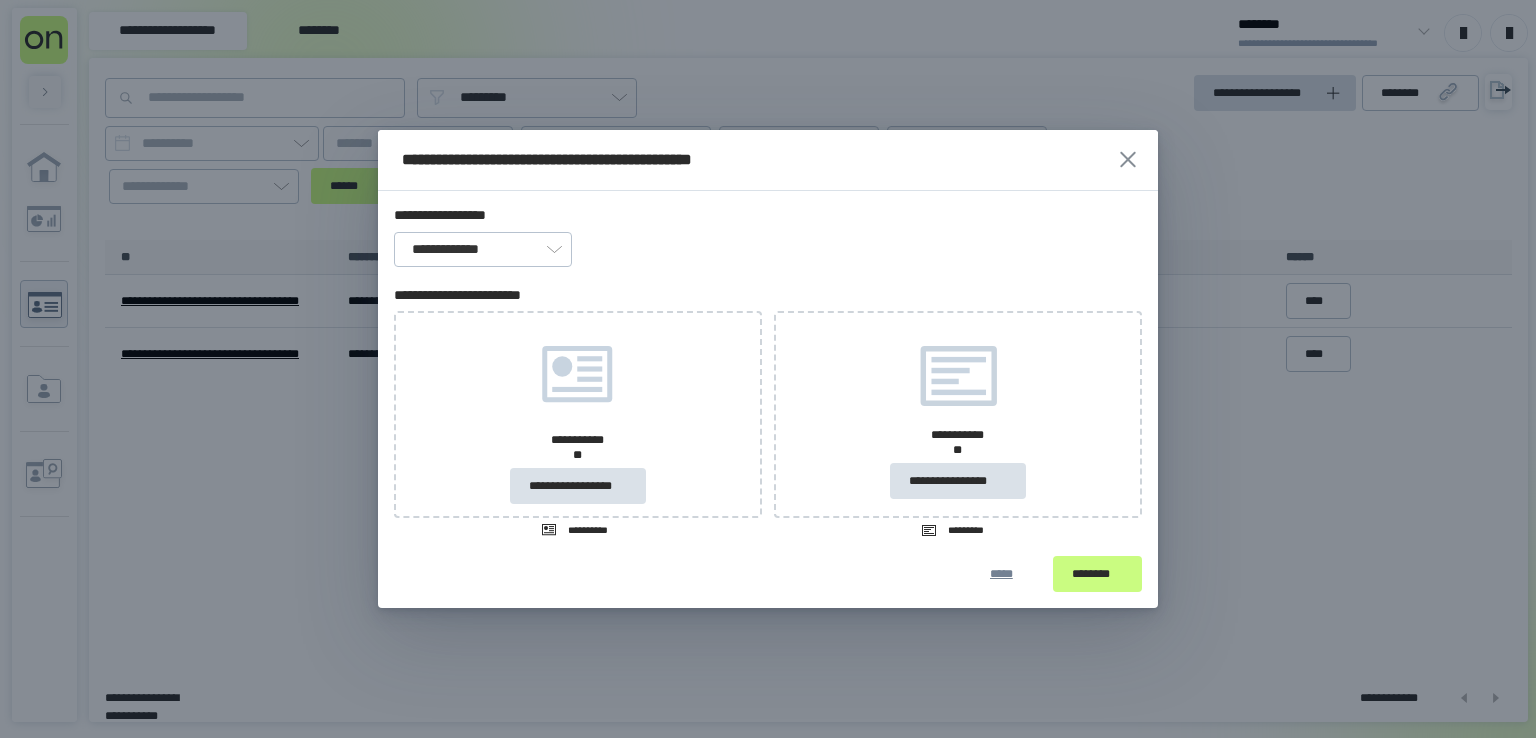 click 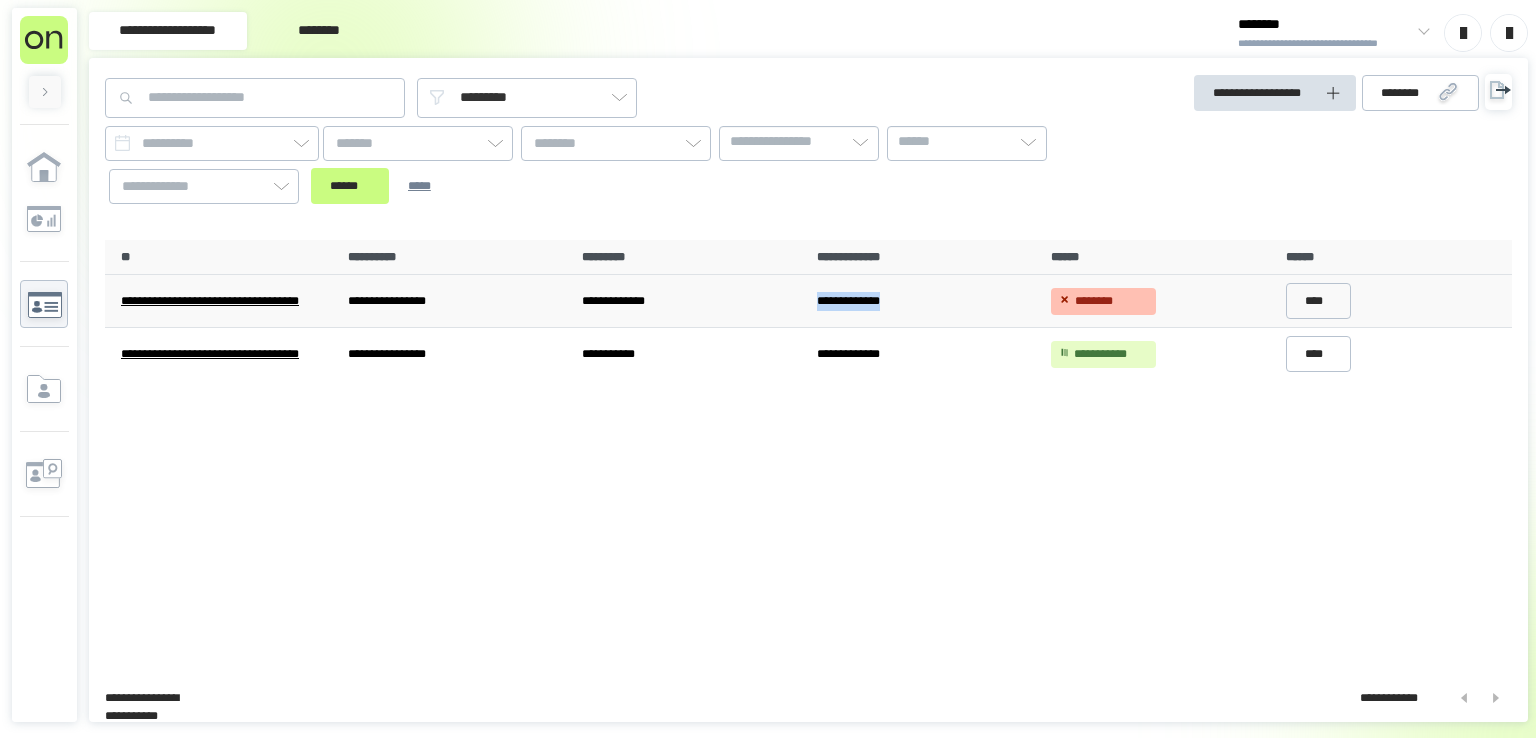 drag, startPoint x: 812, startPoint y: 297, endPoint x: 928, endPoint y: 297, distance: 116 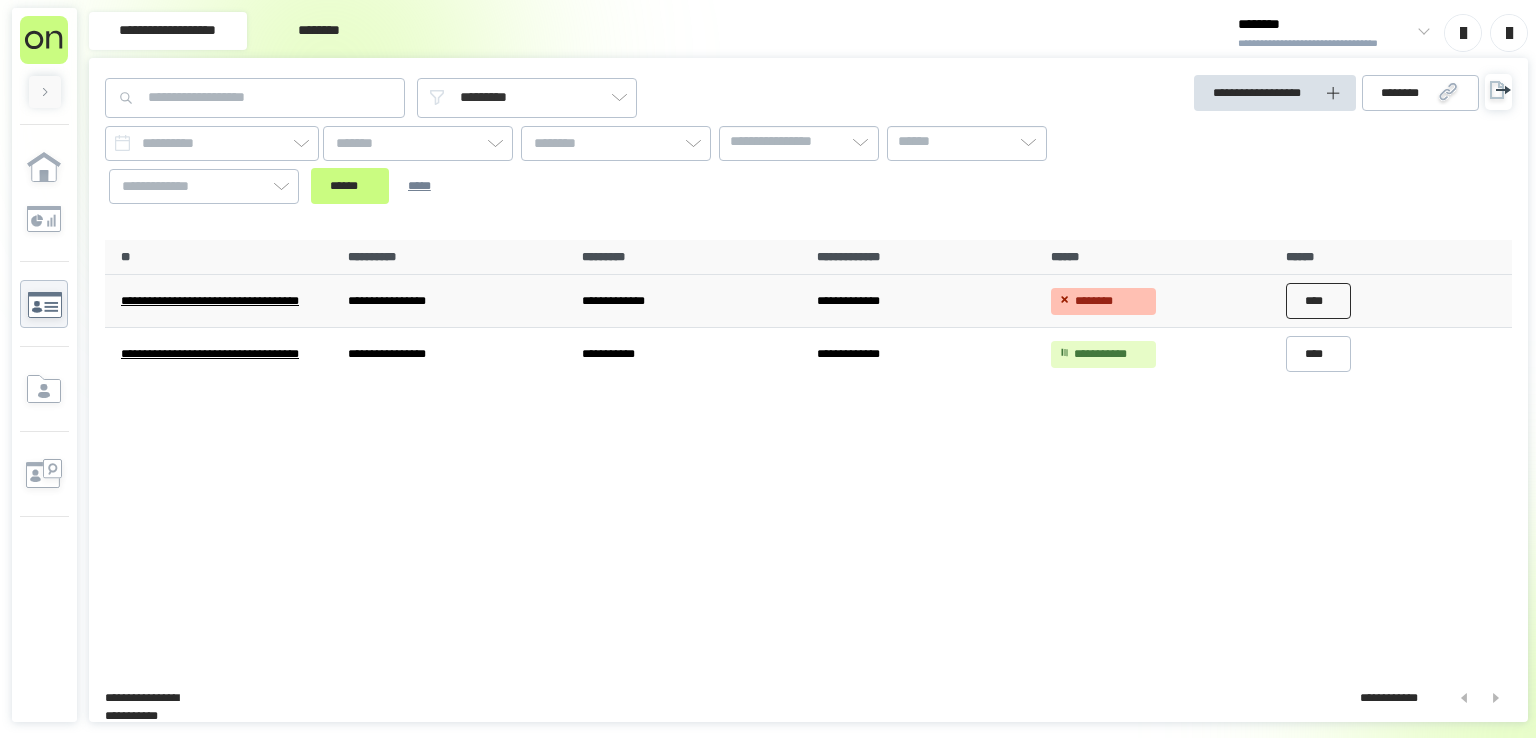 click on "****" at bounding box center (1319, 301) 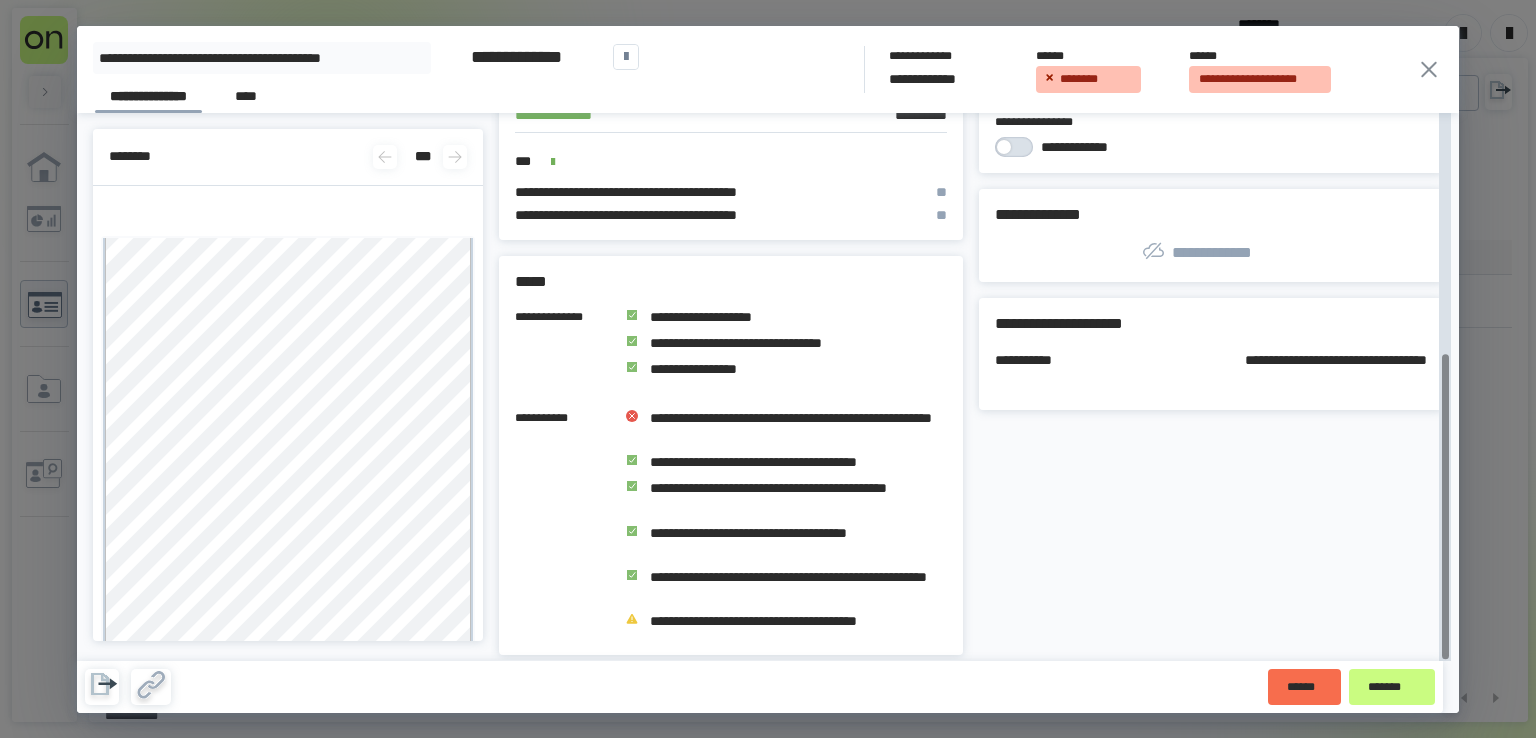 scroll, scrollTop: 430, scrollLeft: 0, axis: vertical 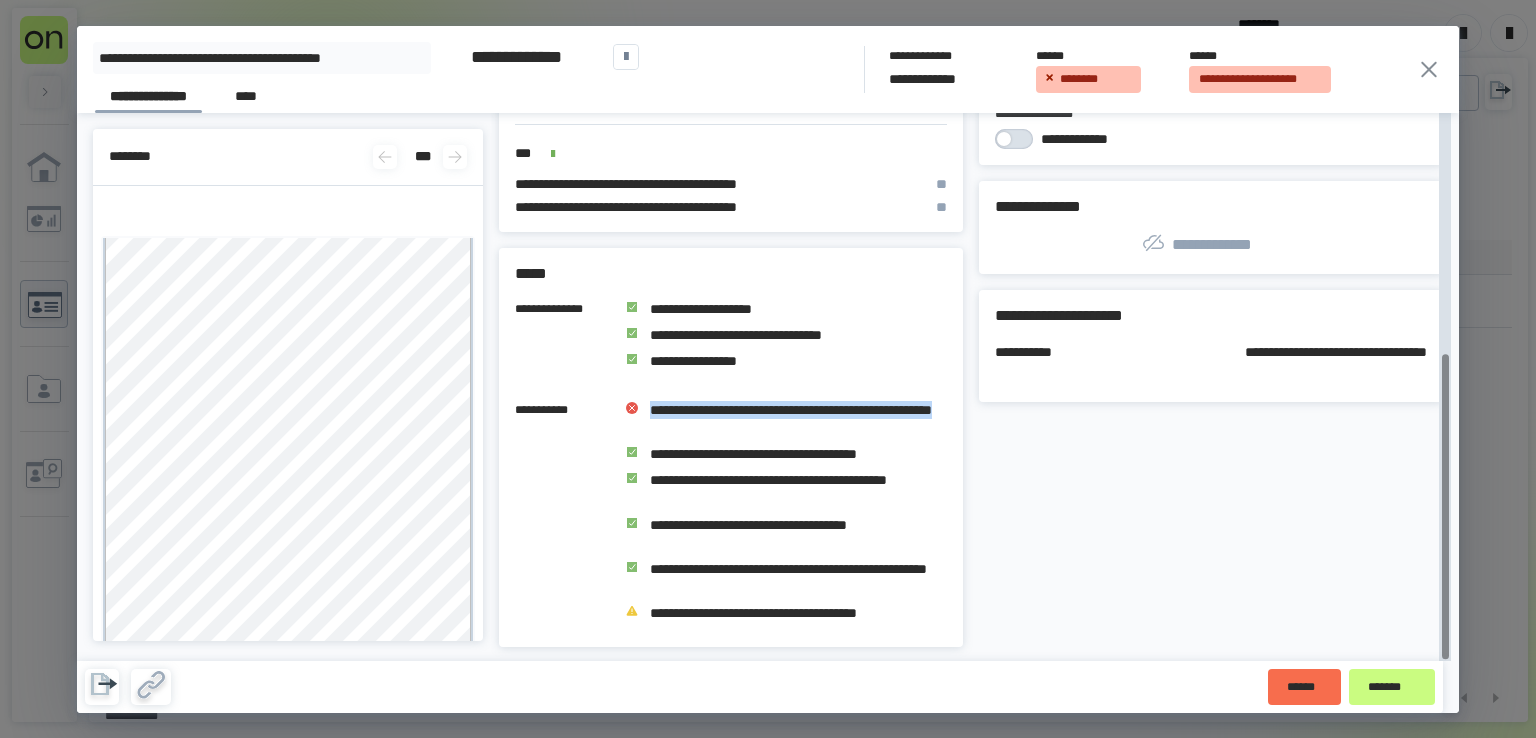 drag, startPoint x: 651, startPoint y: 405, endPoint x: 764, endPoint y: 422, distance: 114.27161 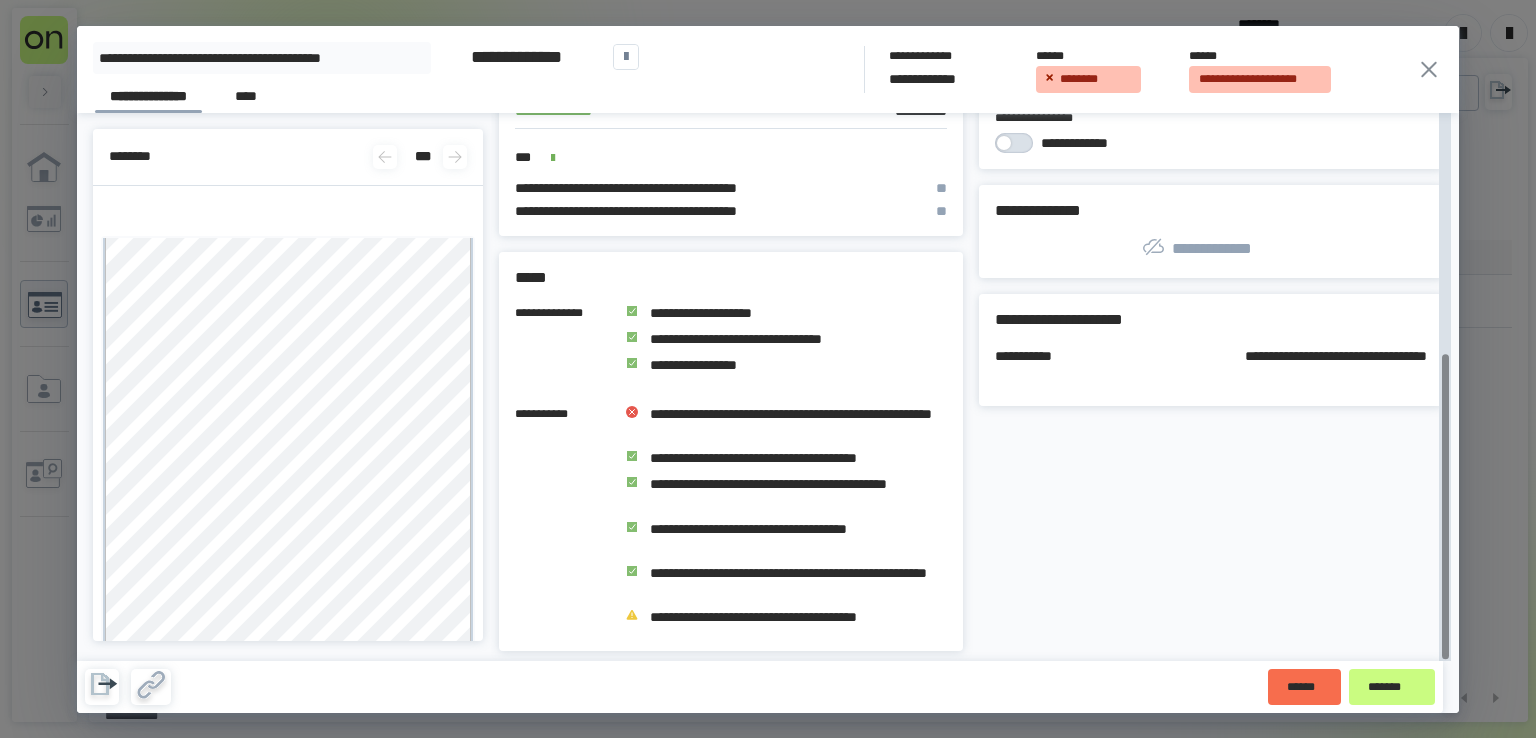 scroll, scrollTop: 430, scrollLeft: 0, axis: vertical 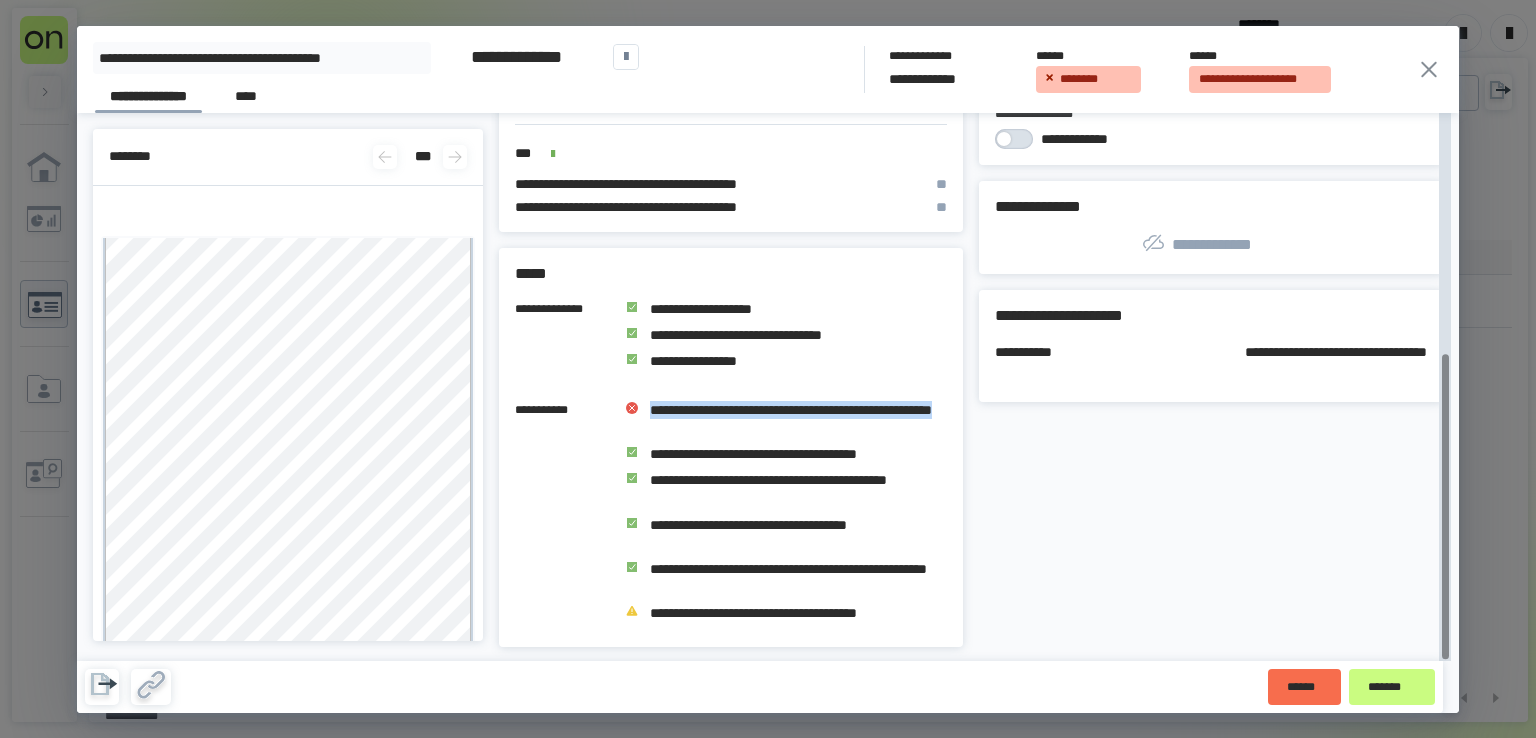 drag, startPoint x: 645, startPoint y: 405, endPoint x: 756, endPoint y: 438, distance: 115.80155 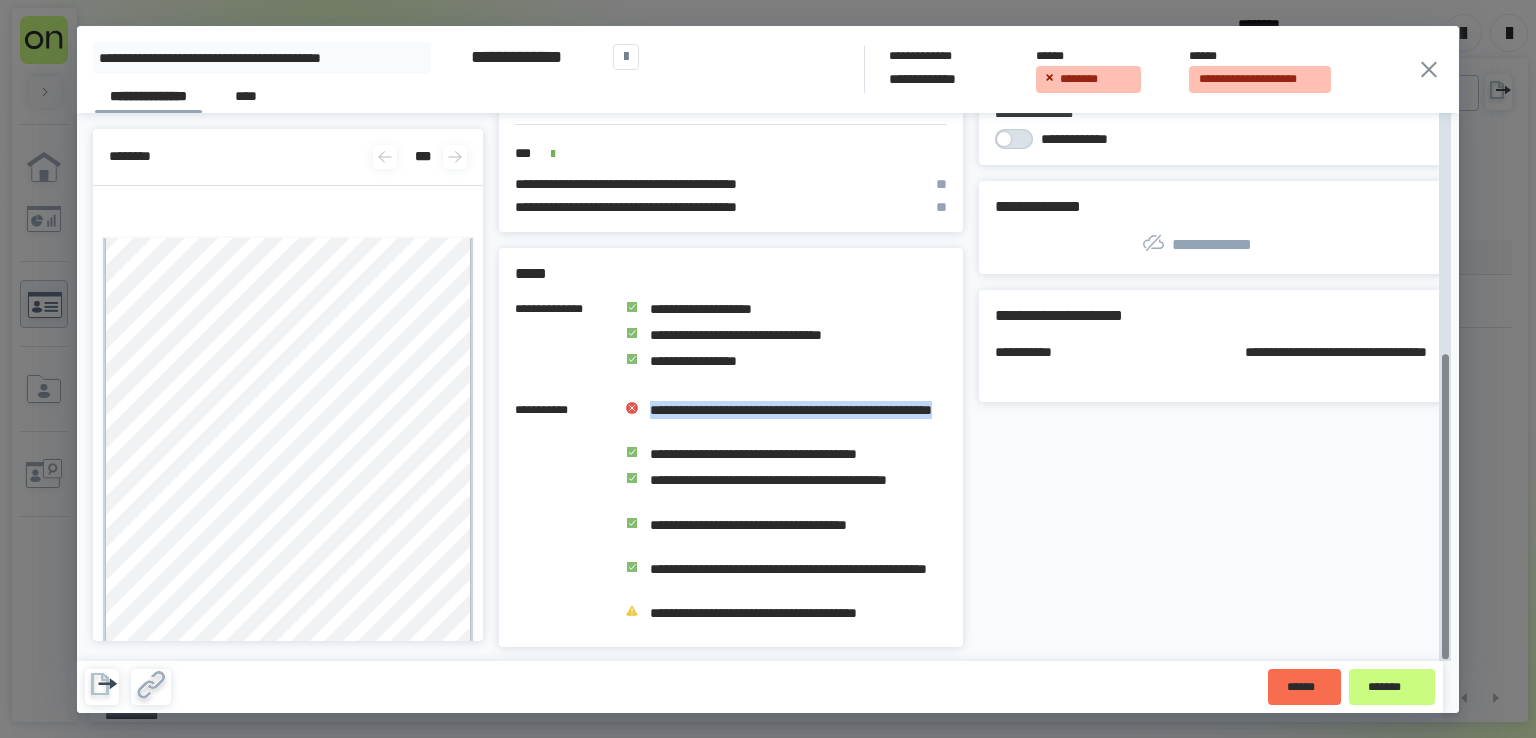drag, startPoint x: 651, startPoint y: 404, endPoint x: 728, endPoint y: 430, distance: 81.27115 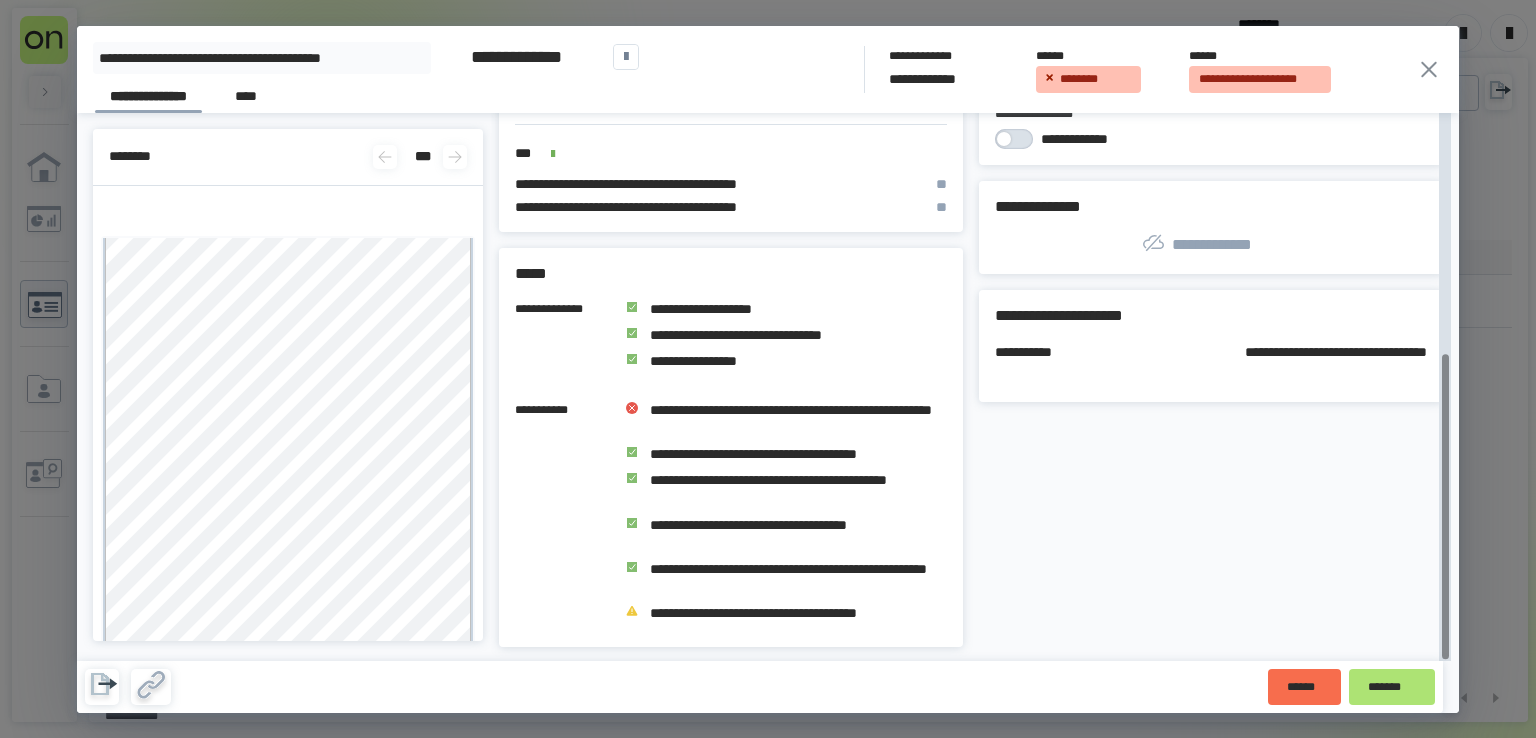click on "*******" at bounding box center (1392, 686) 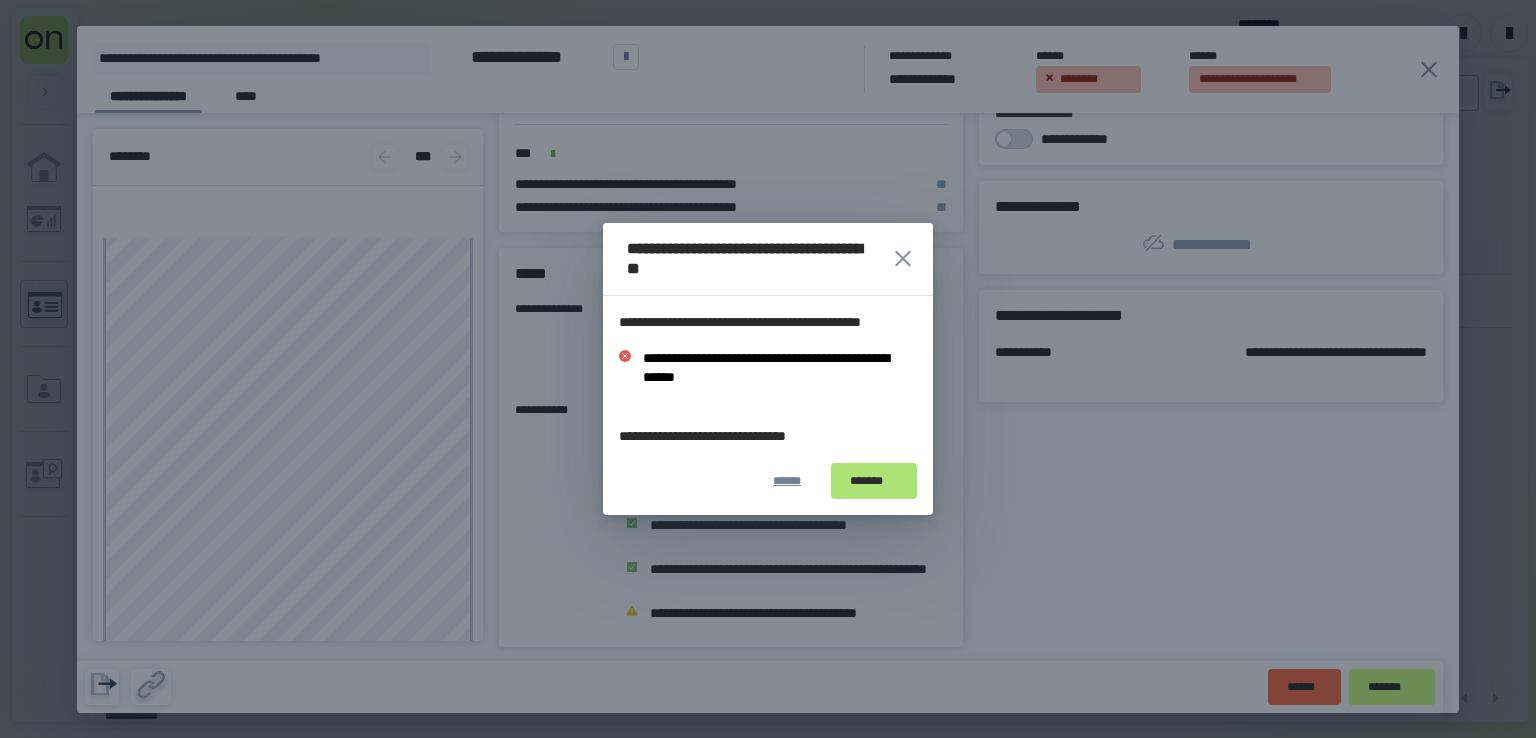 click on "*******" at bounding box center (874, 481) 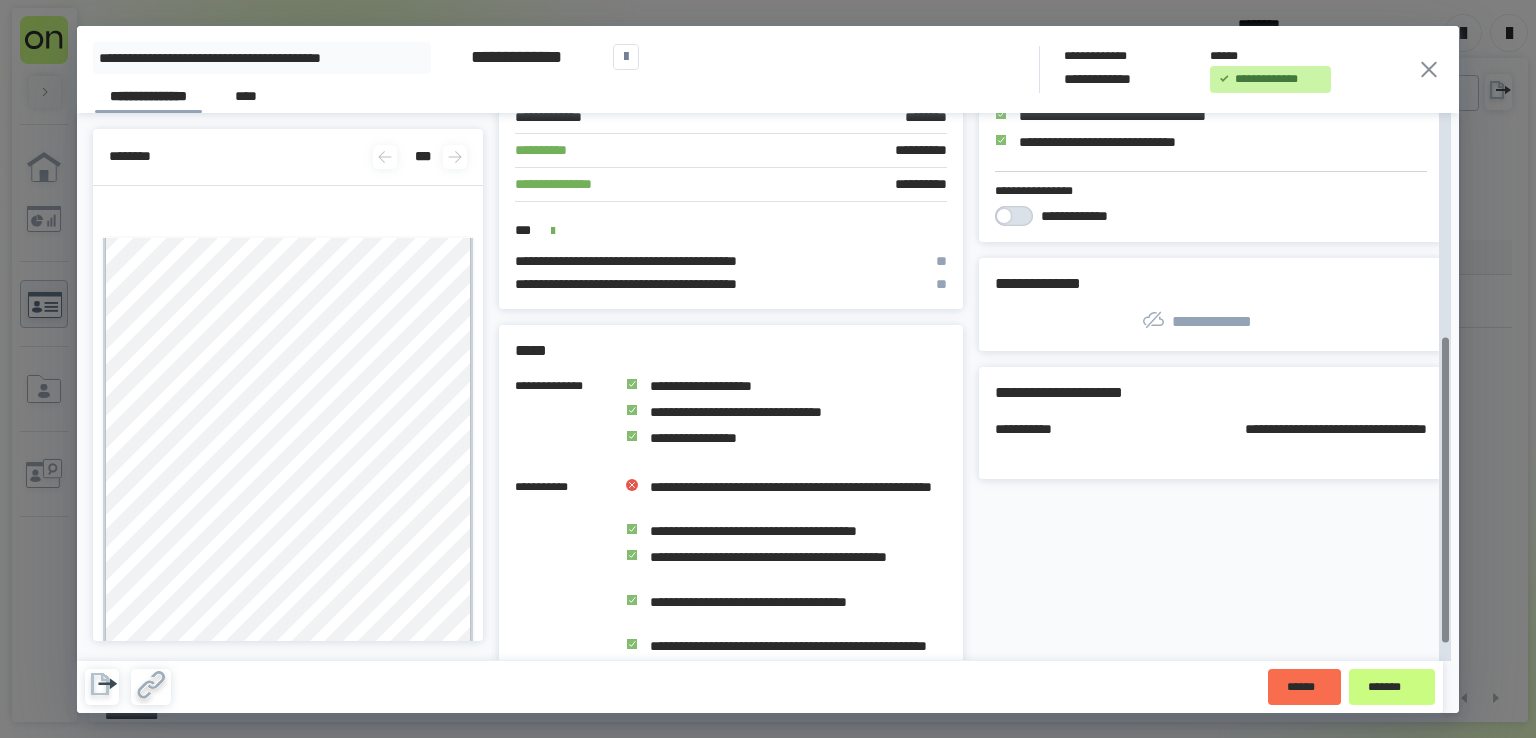 scroll, scrollTop: 400, scrollLeft: 0, axis: vertical 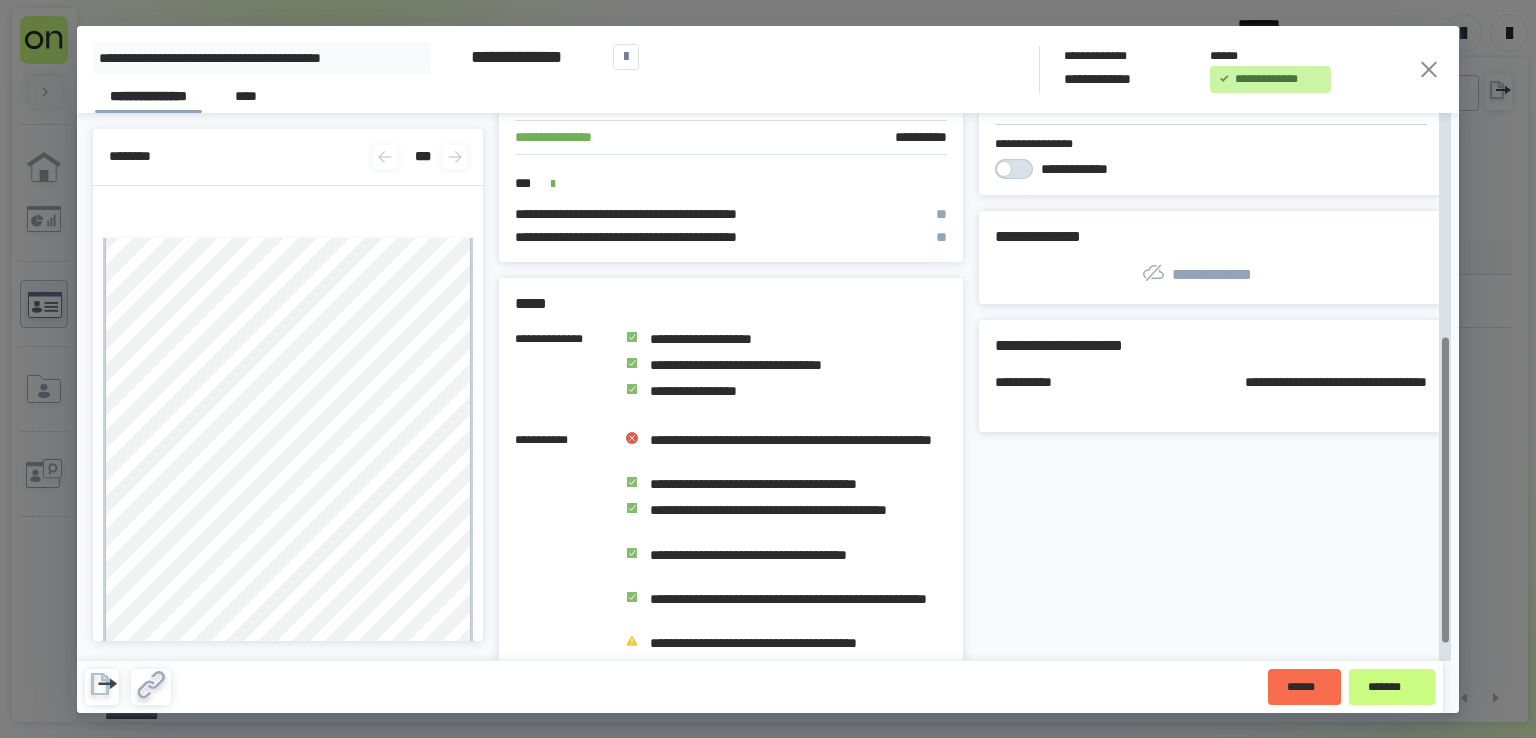 click 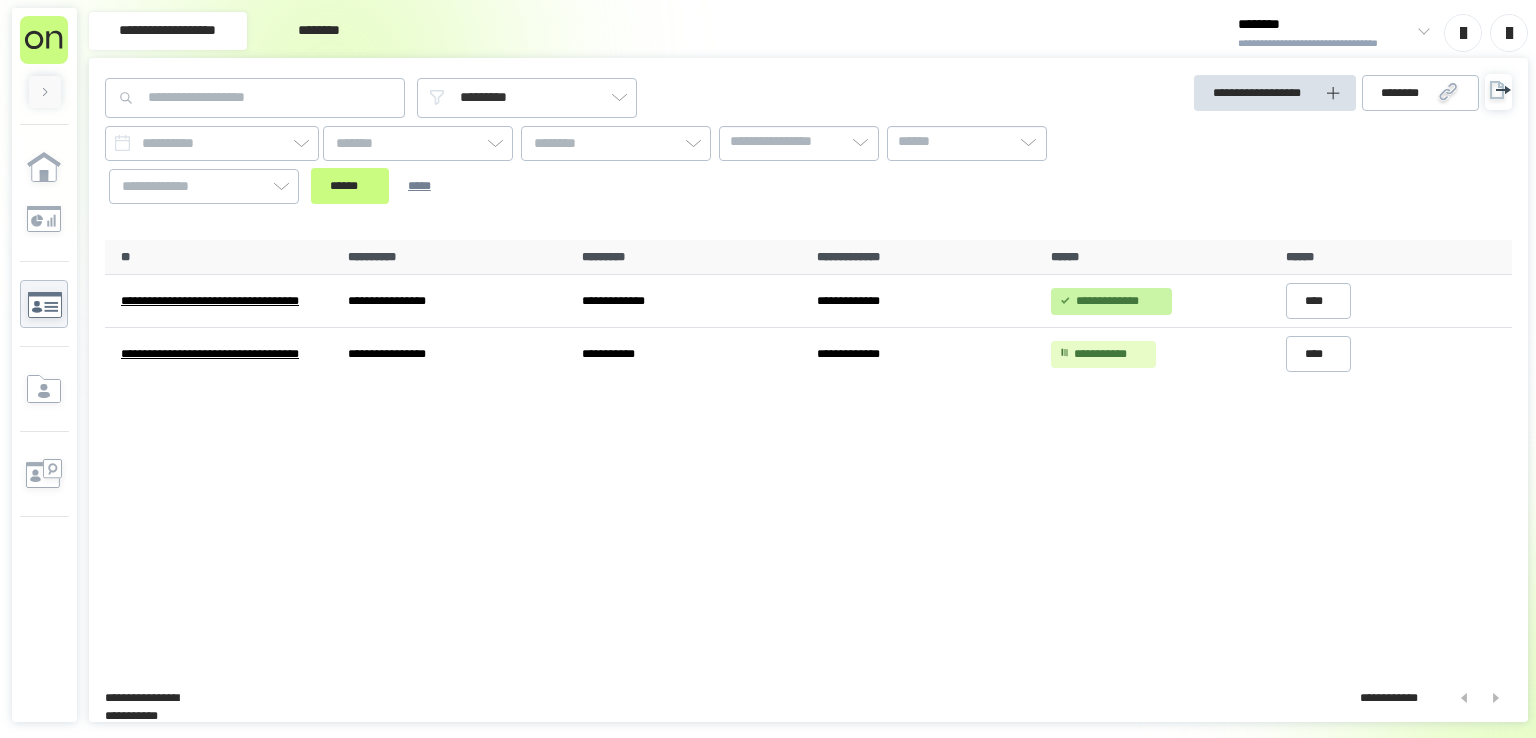 scroll, scrollTop: 0, scrollLeft: 0, axis: both 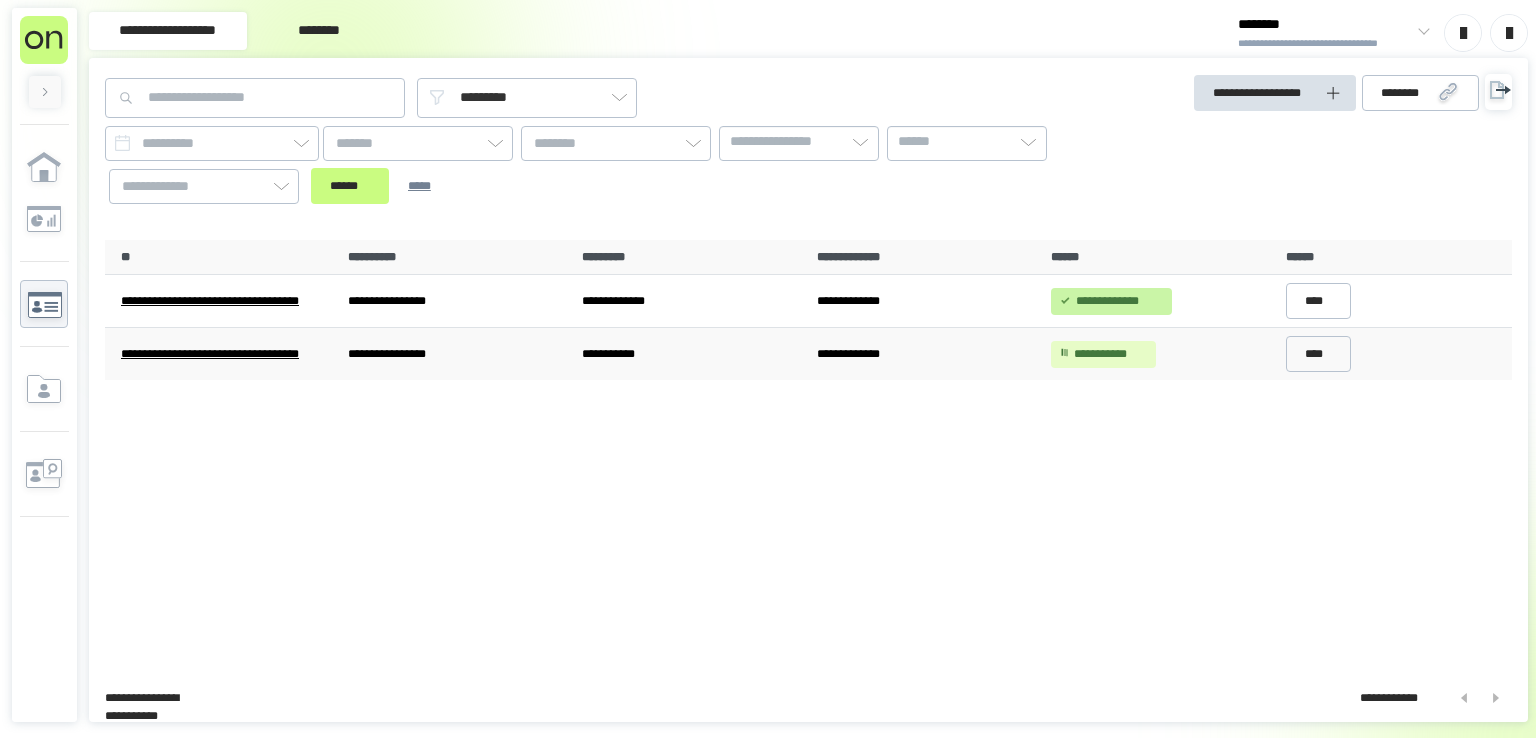 click on "**********" at bounding box center [227, 354] 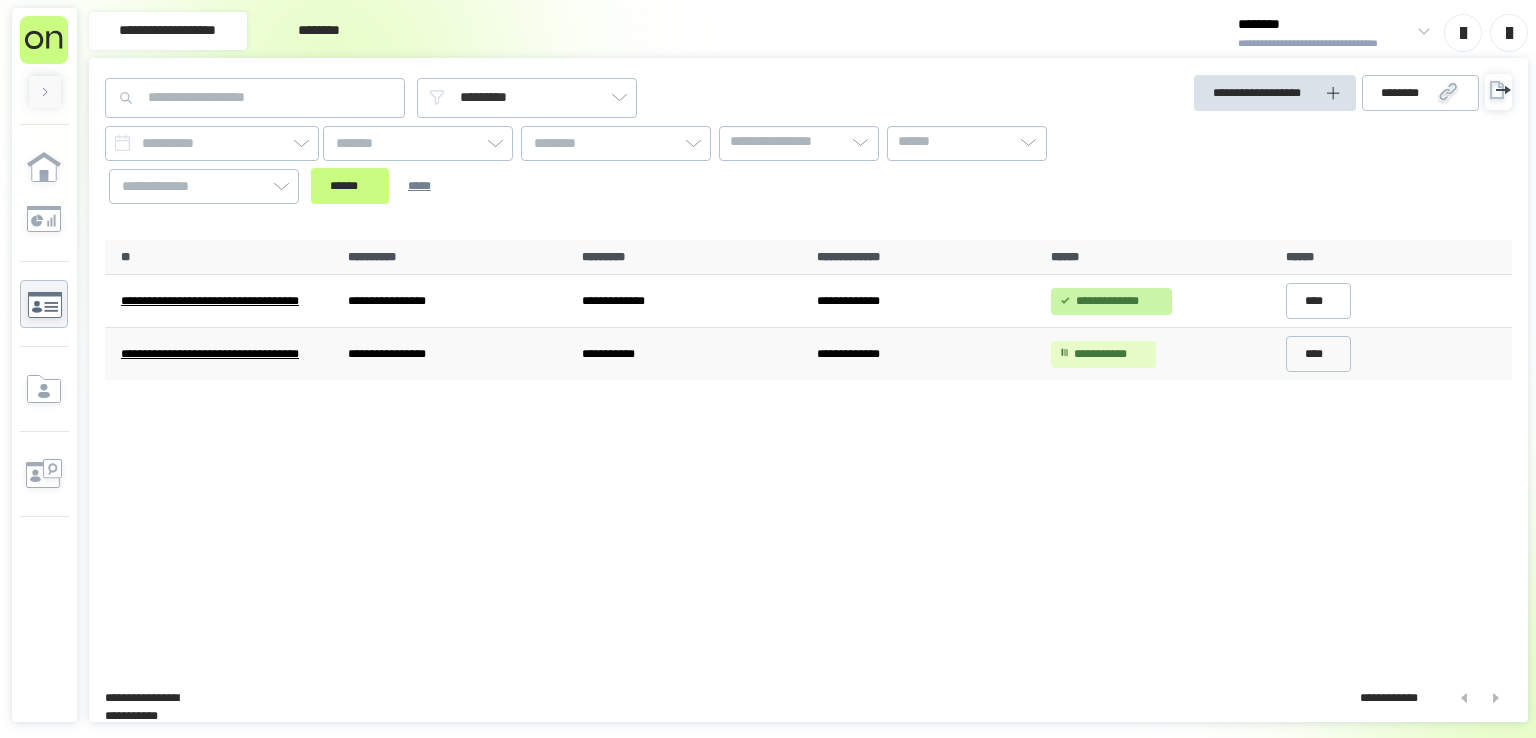 click on "**********" at bounding box center [227, 354] 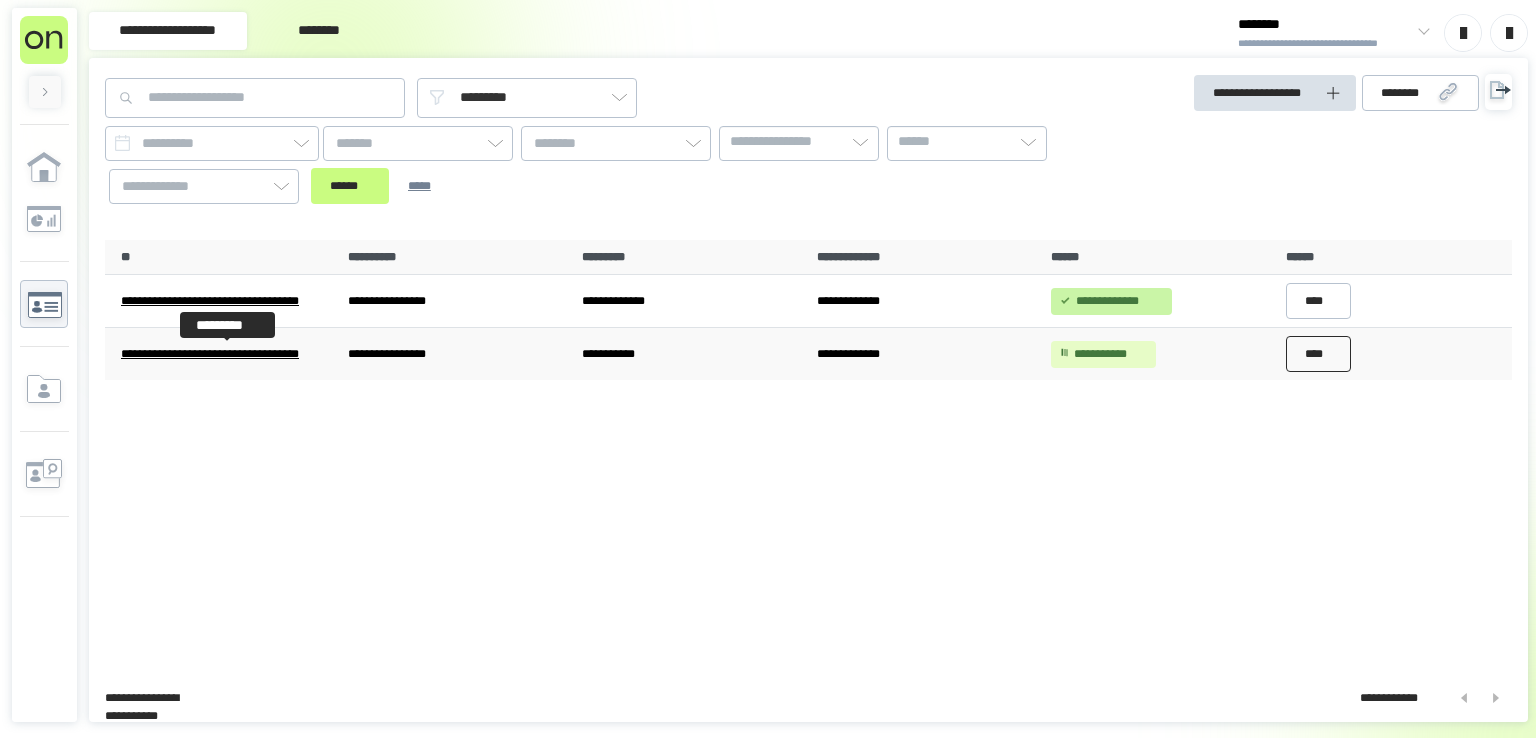 click on "****" at bounding box center (1319, 354) 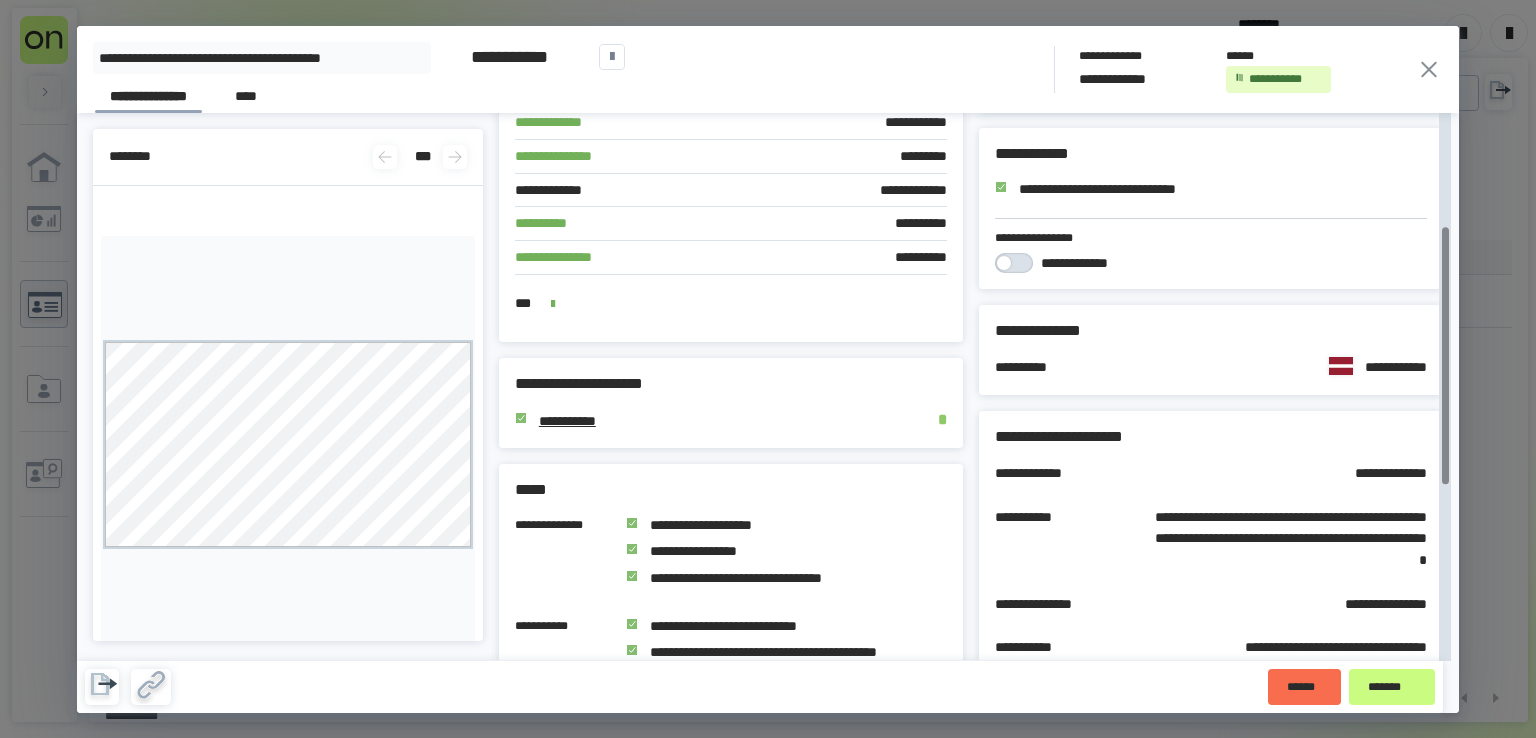 scroll, scrollTop: 300, scrollLeft: 0, axis: vertical 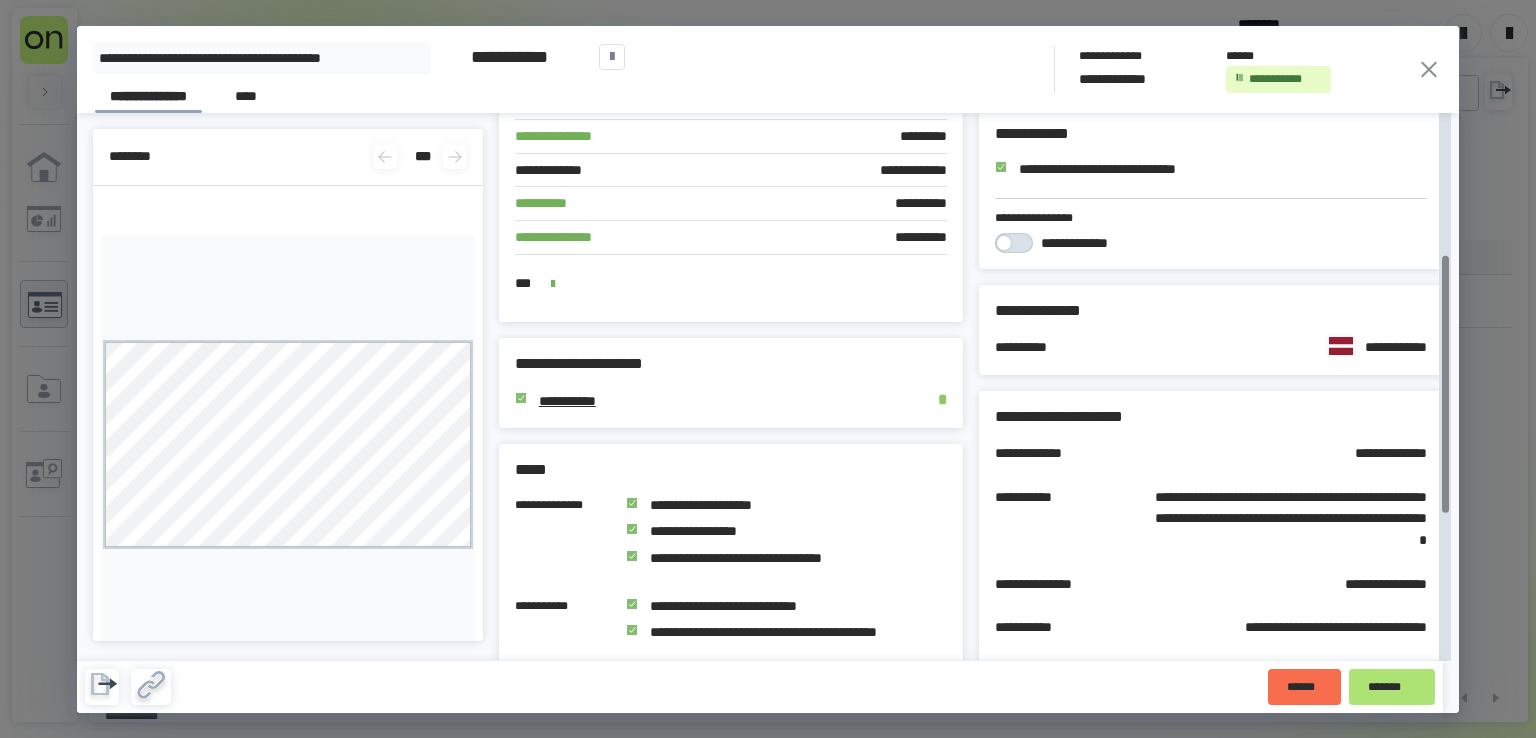 click on "*******" at bounding box center (1392, 686) 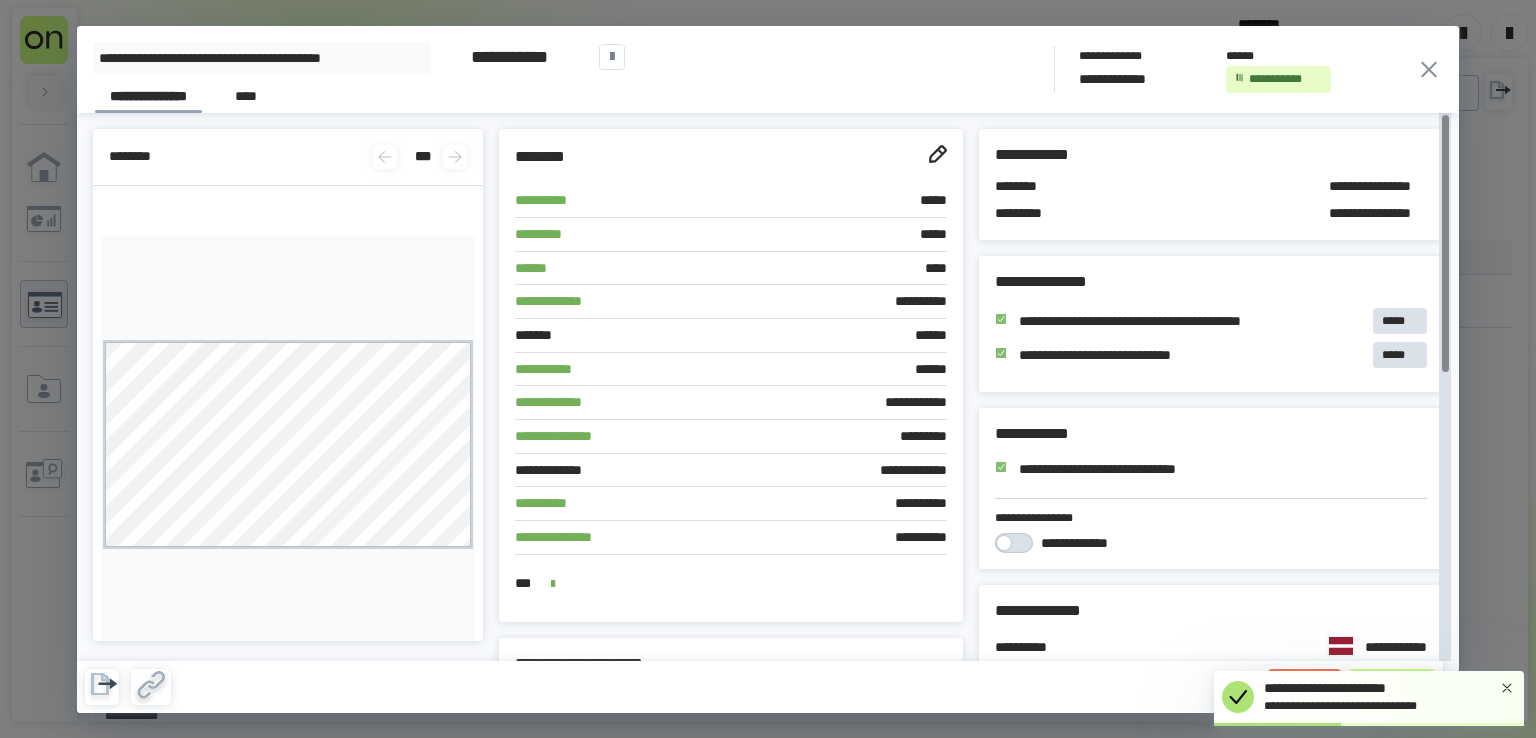 click 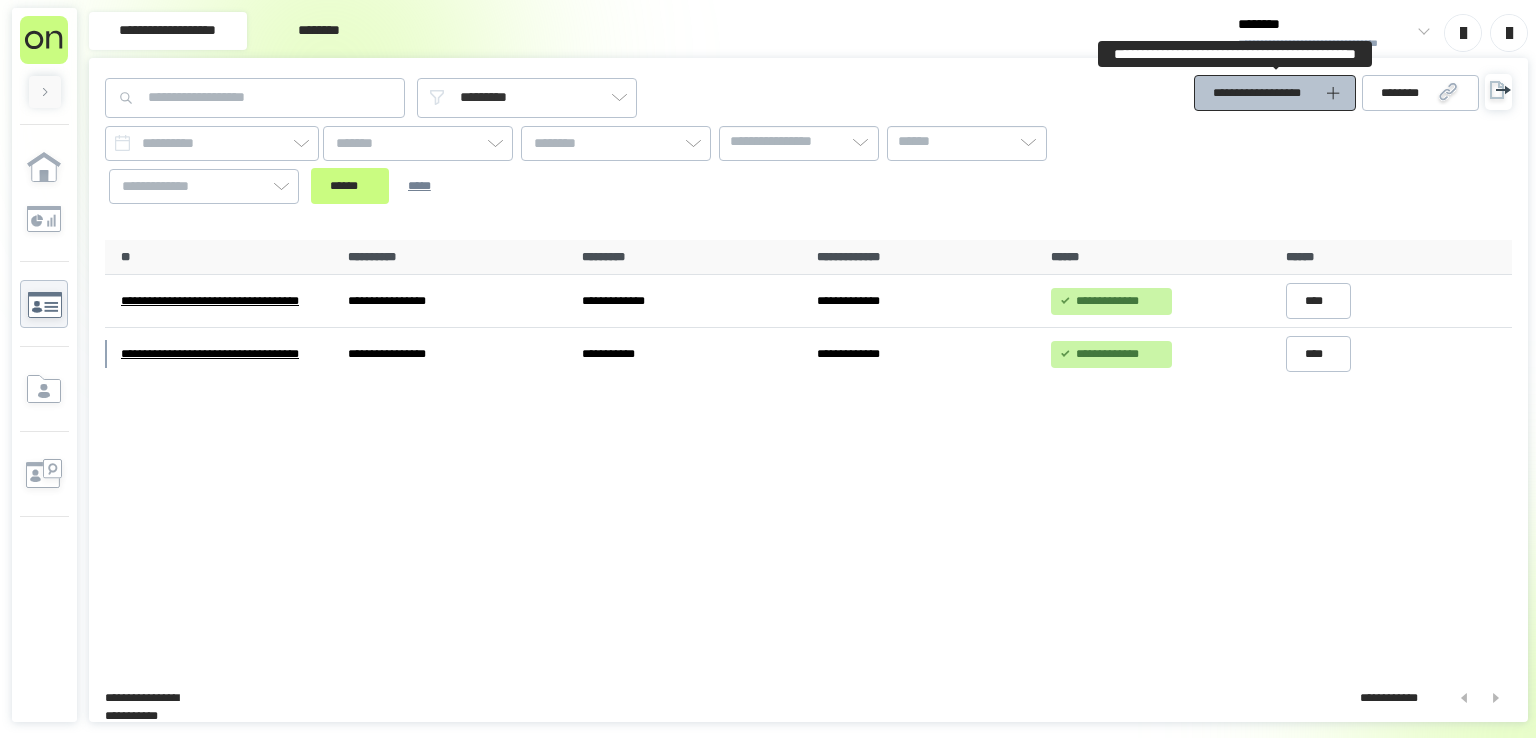 click on "**********" at bounding box center (1263, 93) 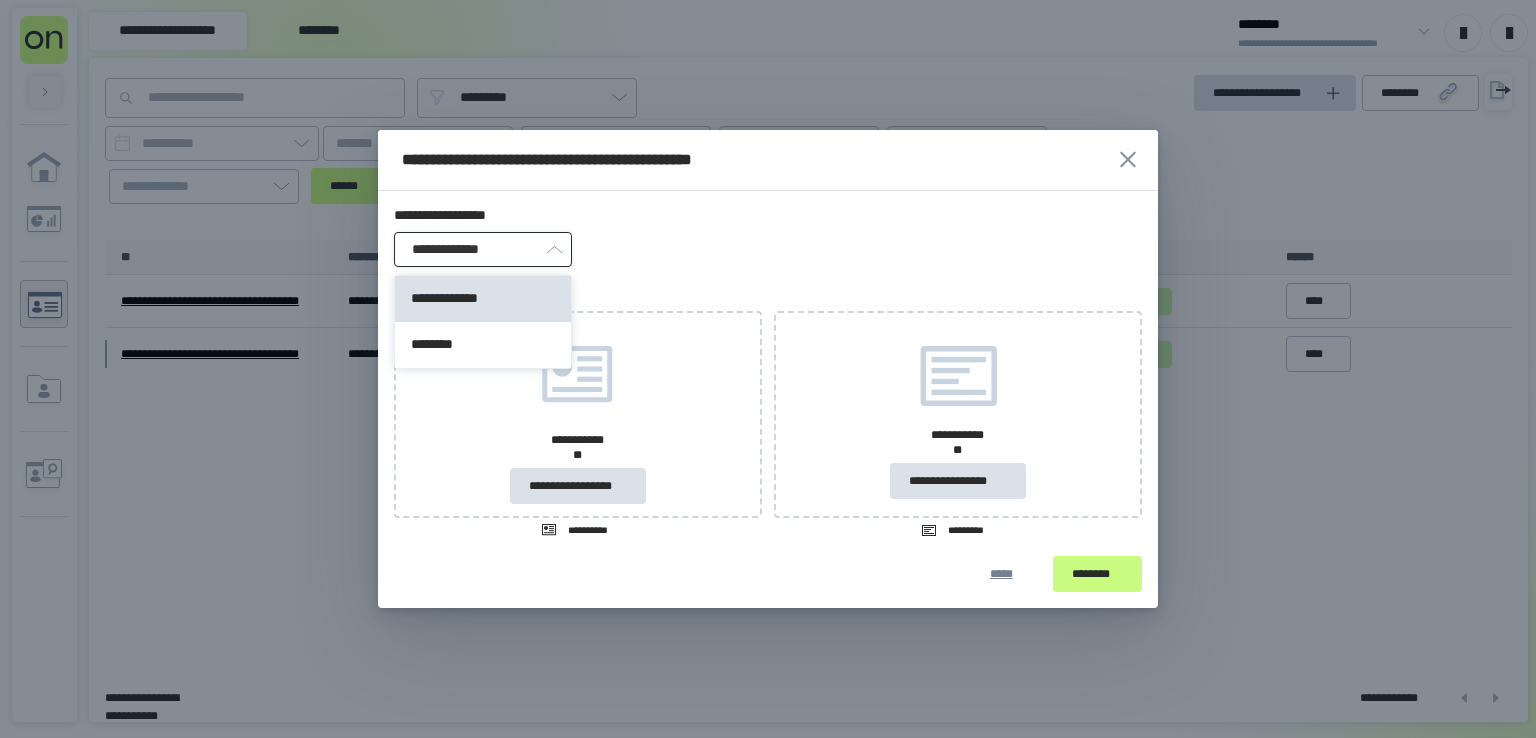 click on "**********" at bounding box center [483, 249] 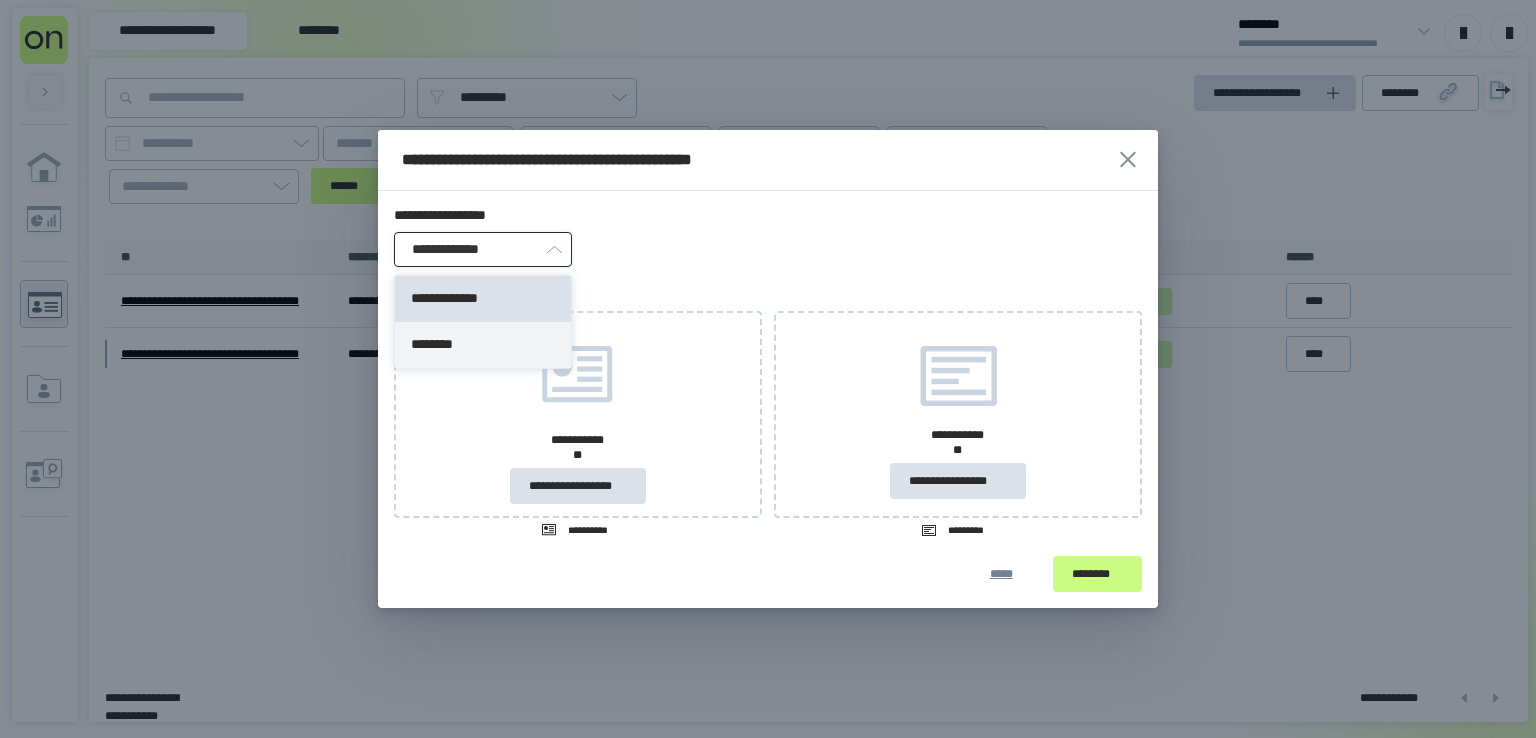 type on "********" 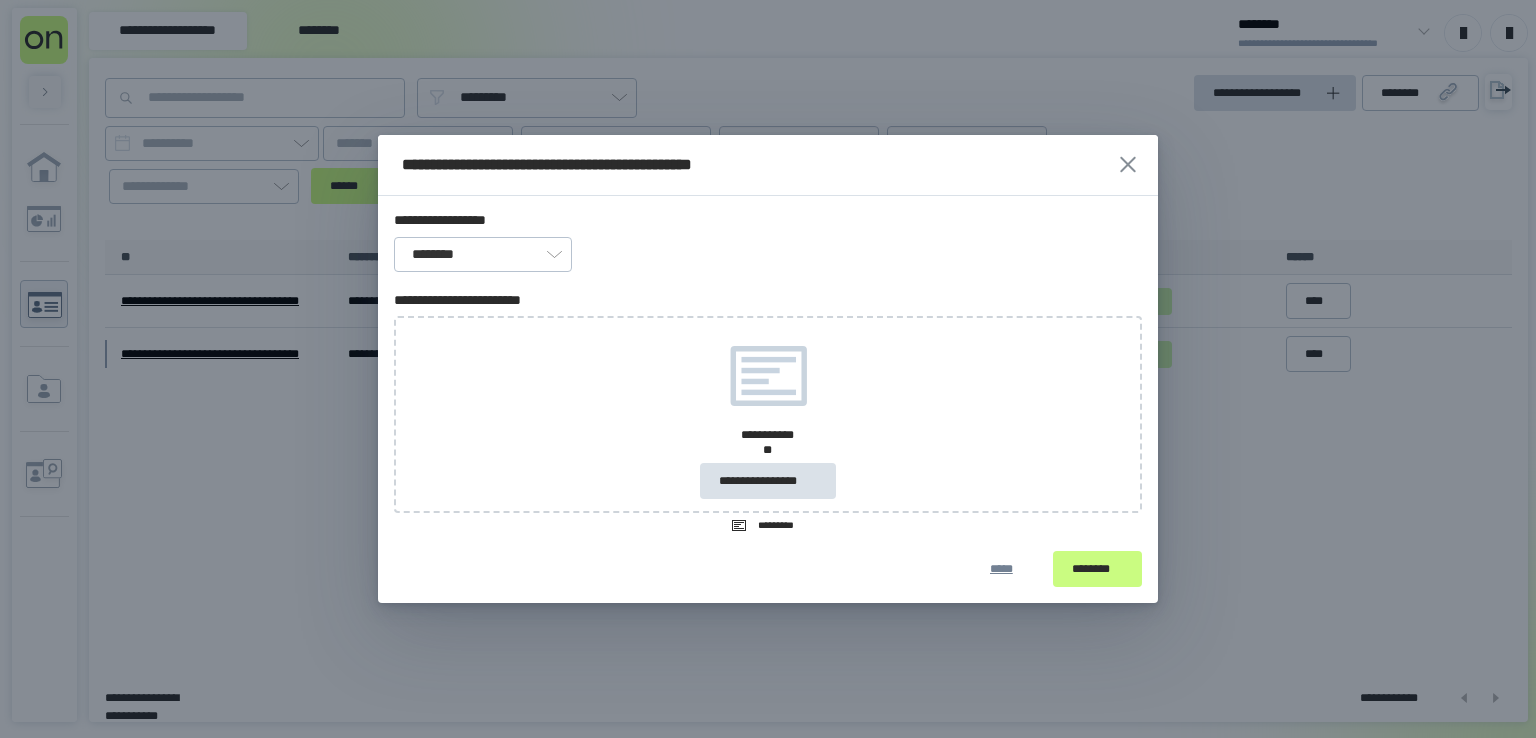 click on "**********" at bounding box center [768, 414] 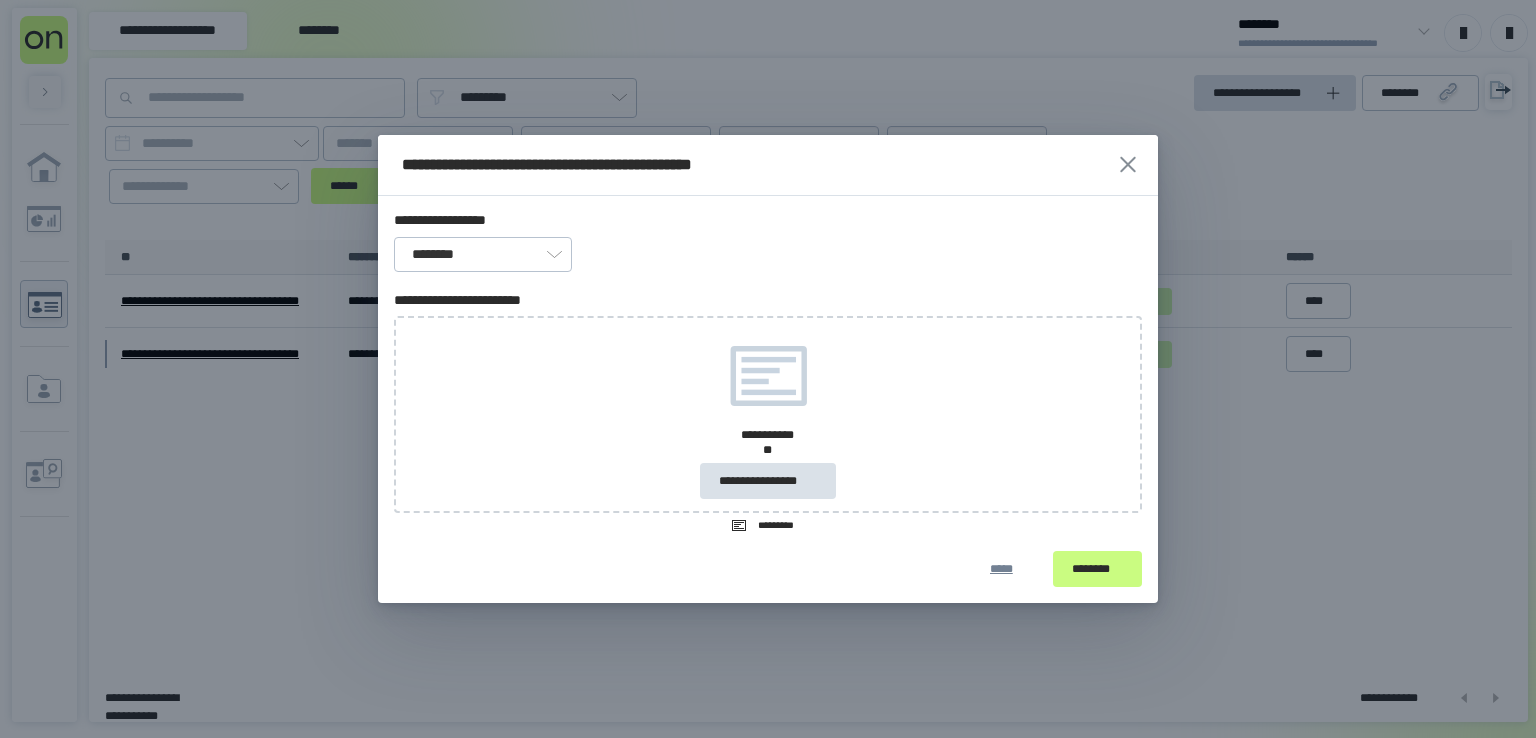 click on "**********" at bounding box center (768, 414) 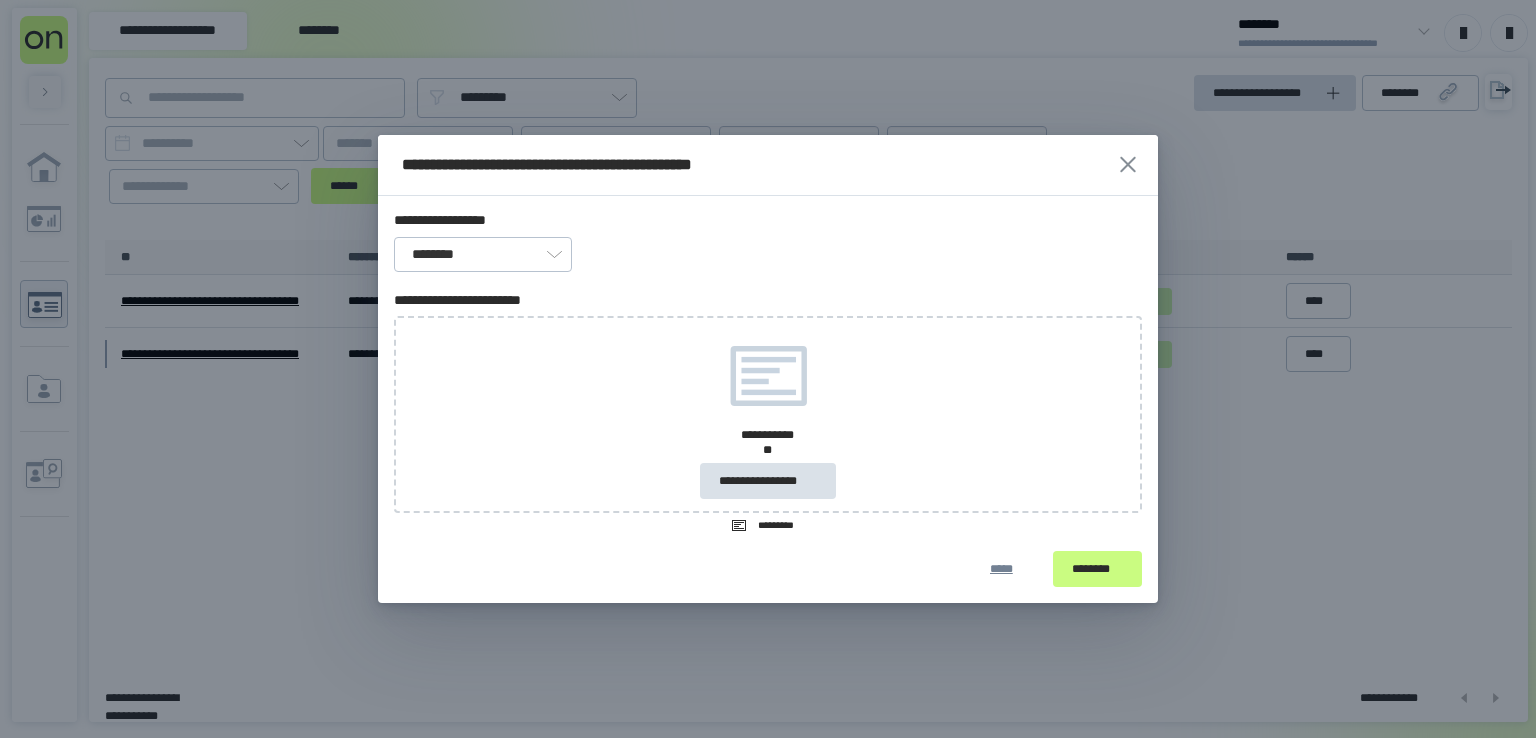 click 